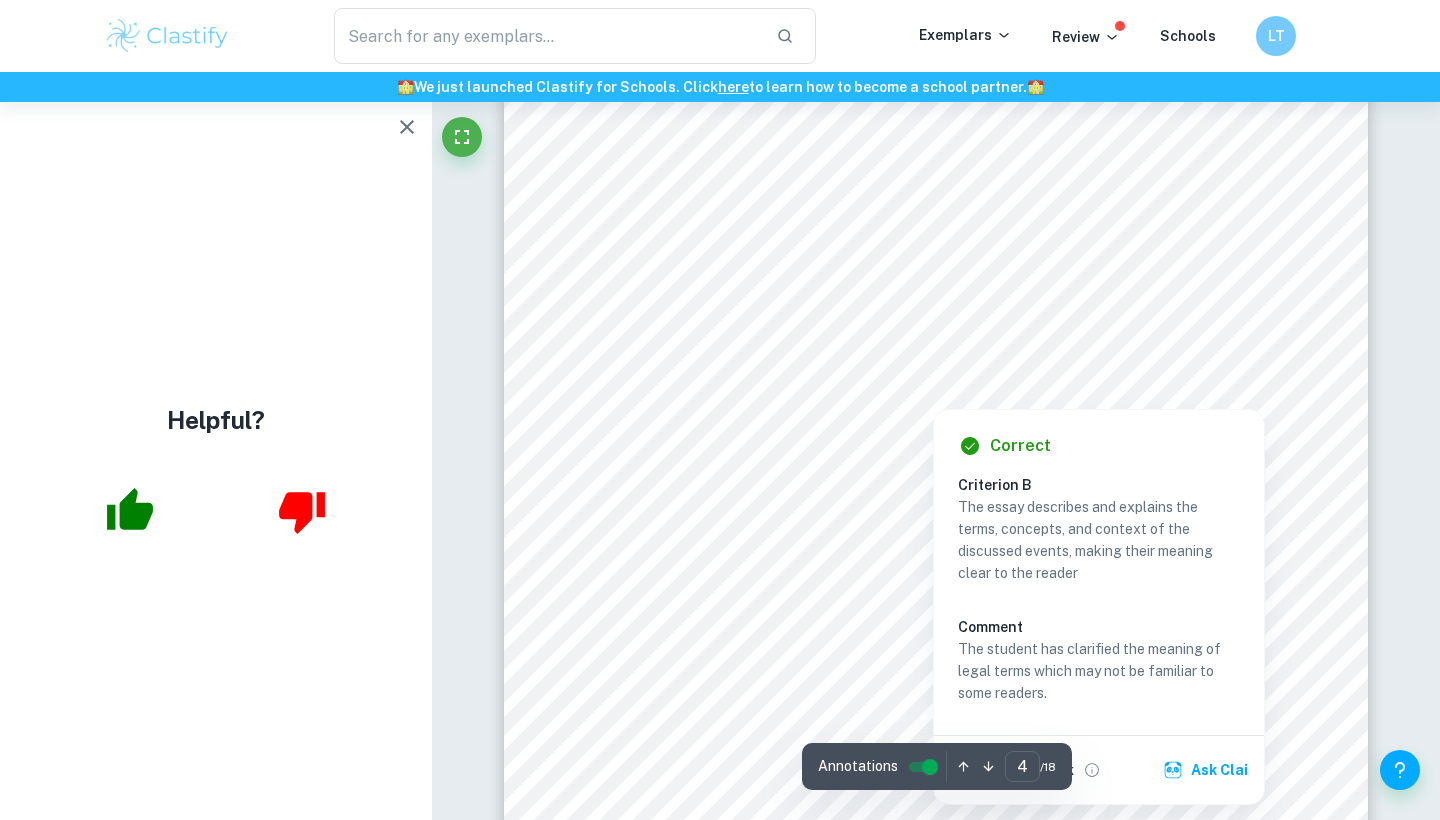 scroll, scrollTop: 4260, scrollLeft: 0, axis: vertical 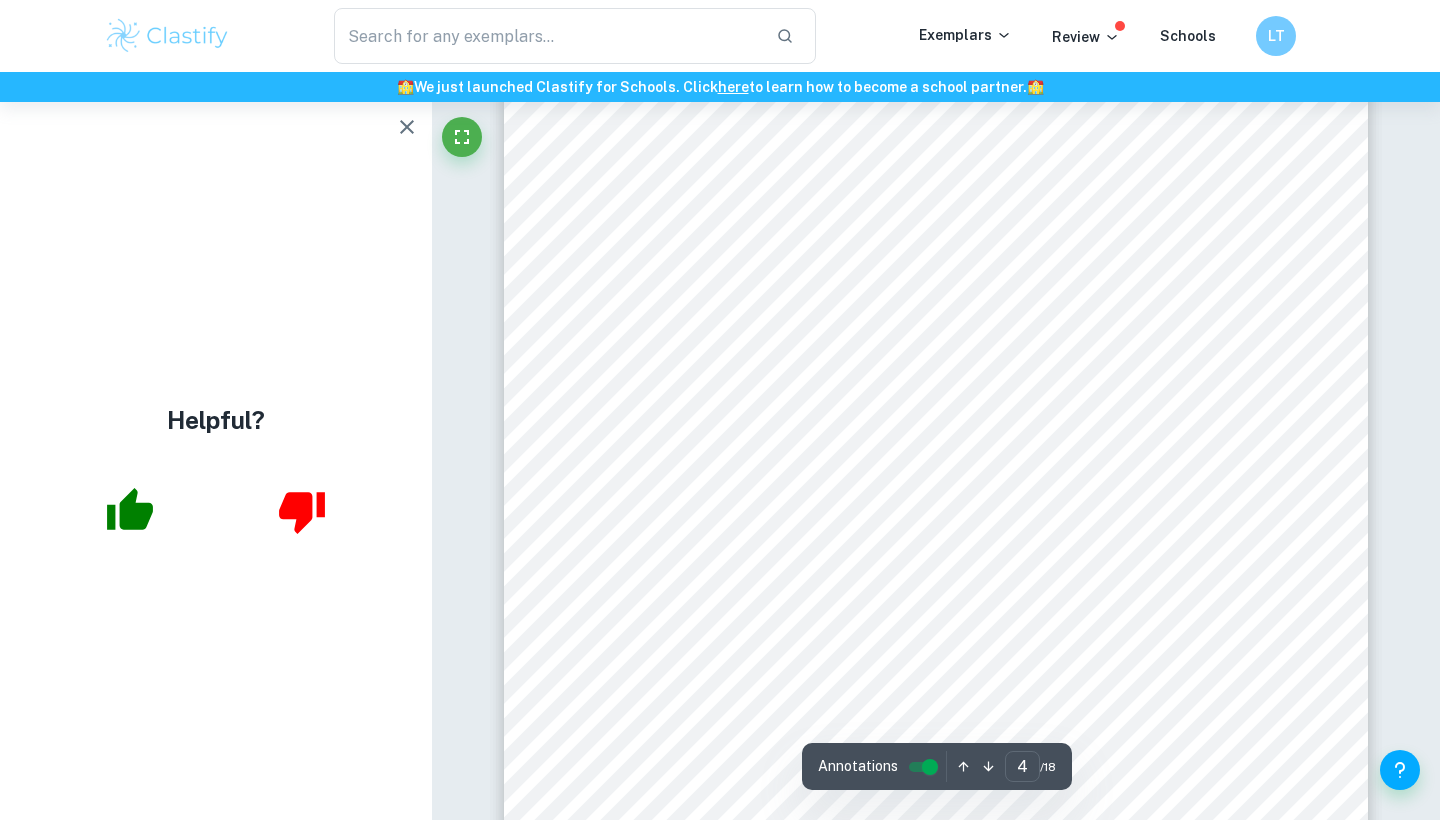 drag, startPoint x: 596, startPoint y: 229, endPoint x: 755, endPoint y: 398, distance: 232.03879 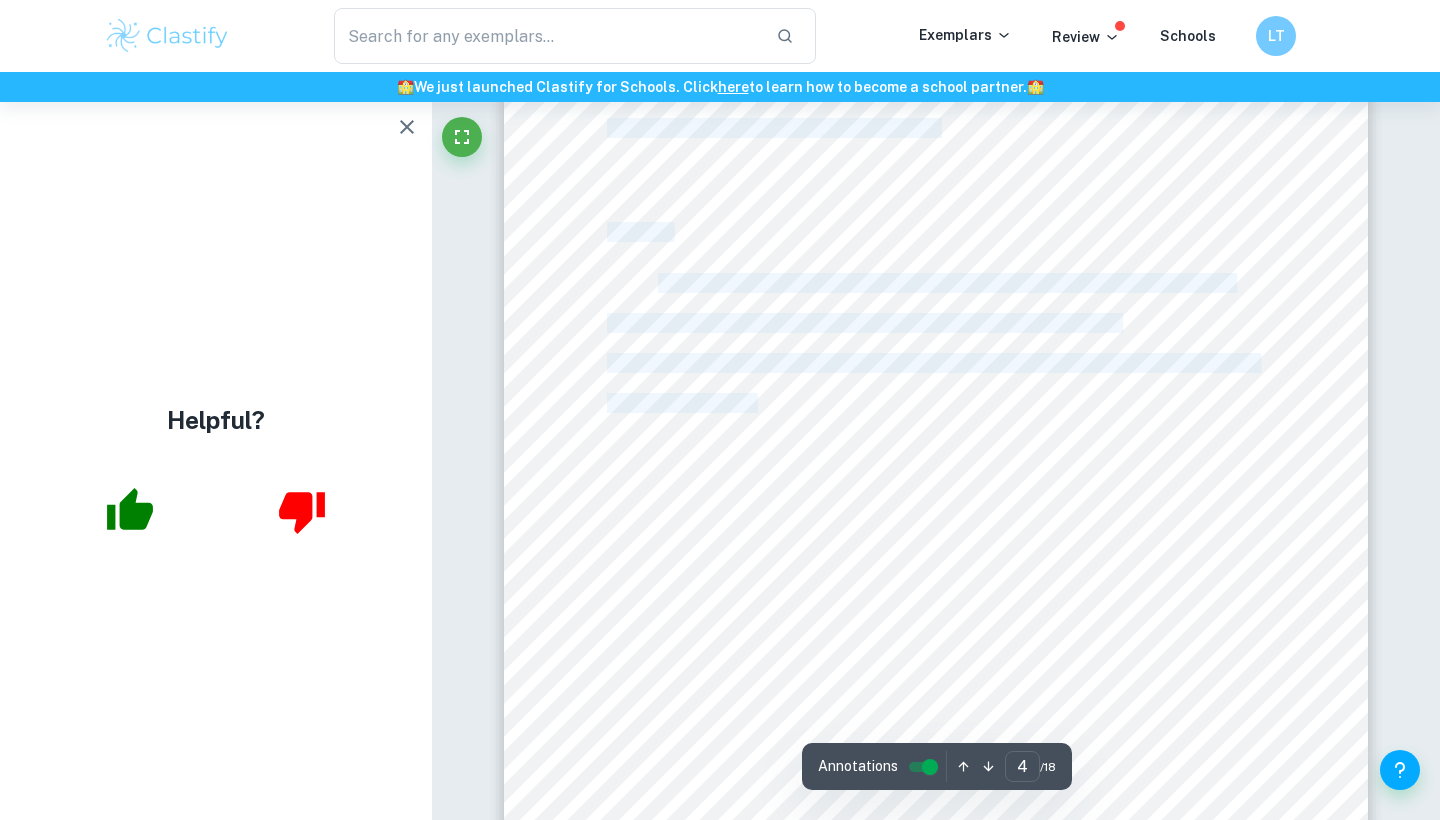 click on "([Lewis Alvarez, [YEAR]]). Whether this right has been upheld at Nuremberg will be discussed." at bounding box center [936, 403] 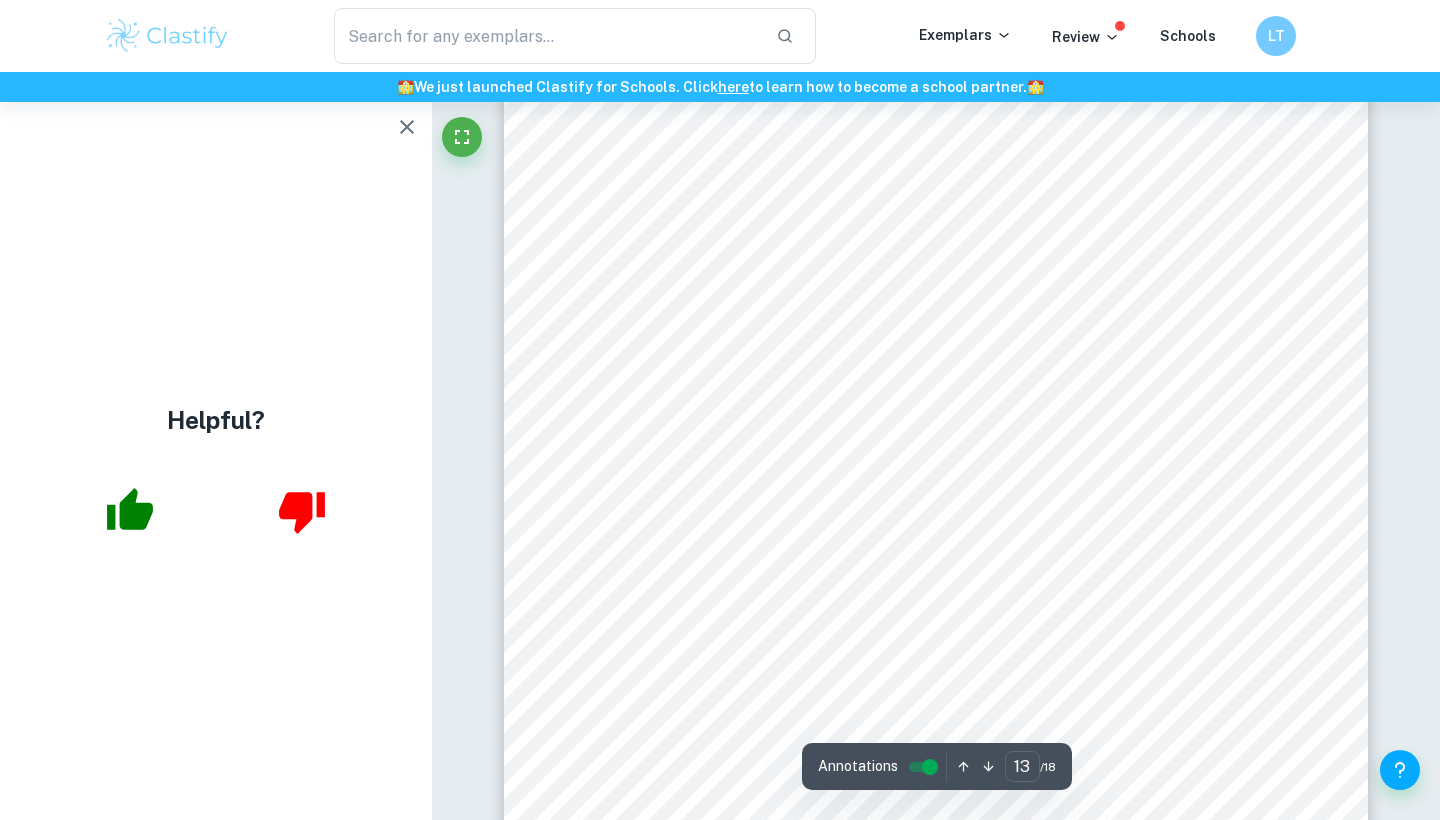 scroll, scrollTop: 14994, scrollLeft: 0, axis: vertical 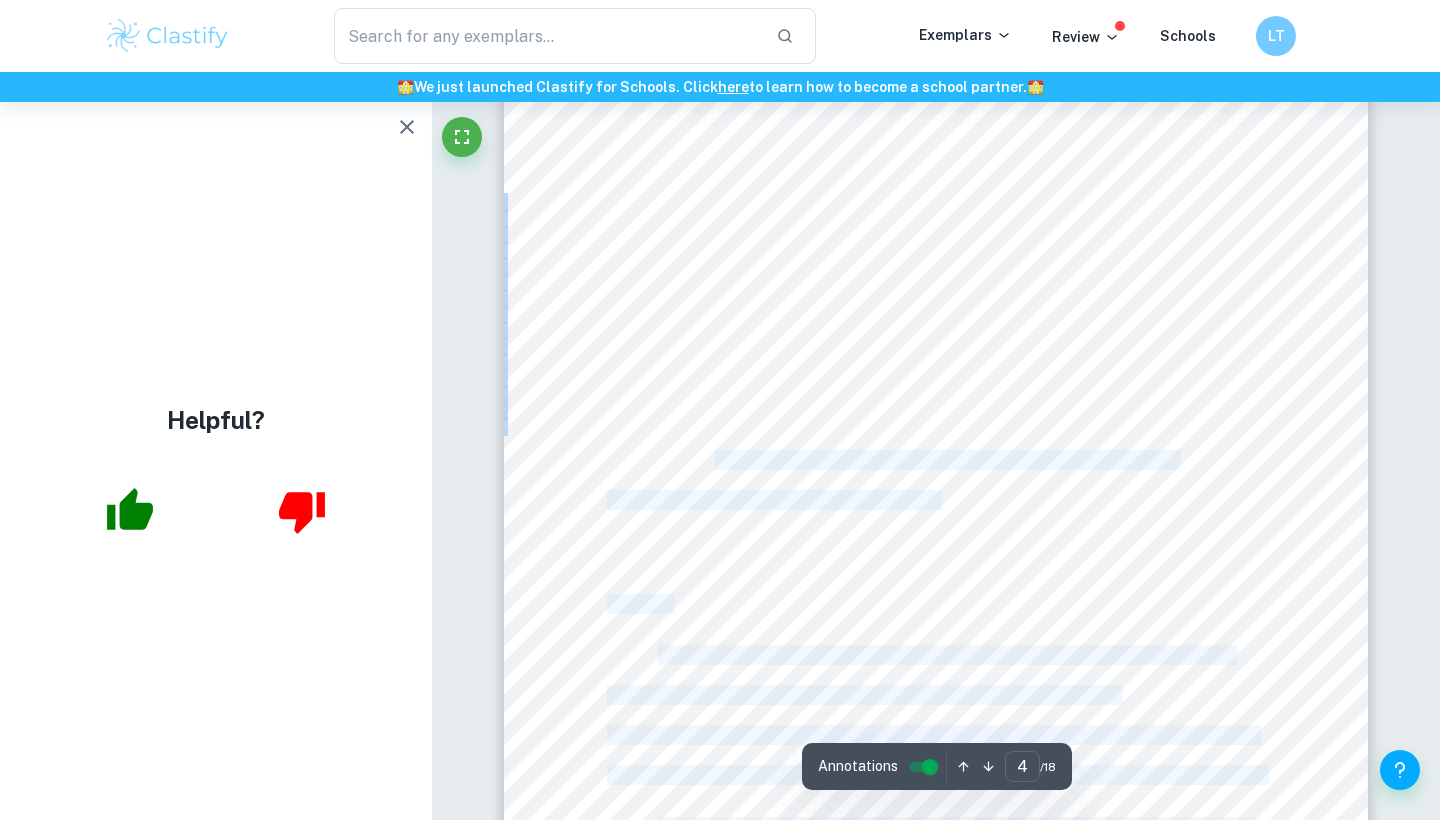 copy on "s bias of the opposing parties, contemporary historian and lawyers9 perspectives were also taken into consideration. Analysis A fundamental component of the due process is the right to a hearing in front of an impartial judge that lacks prejudice towards the accused ([INSTITUTION], n.d.) as only in such circumstances a reliable determination of guilt or innocence can be made ([SOURCE], [YEAR]). Whether this right has been upheld at Nuremberg will be discussed. The bench of the International Military Tribunal (IMT) consisted of four judges, each appointed by one of the four main victorious Powers (The National WWII Museum, n.d.). Such make-up of the bench gathered a lot of criticism ([SOURCE], [YEAR]). The majority of the German population and bar was very critical of the lack of German judges on the bench claiming that the trials were not impartial but a 8 diktat 9 imposed by the victors. International lawyer and historian [LAST], benefitting from hindsight, however argues that foll..." 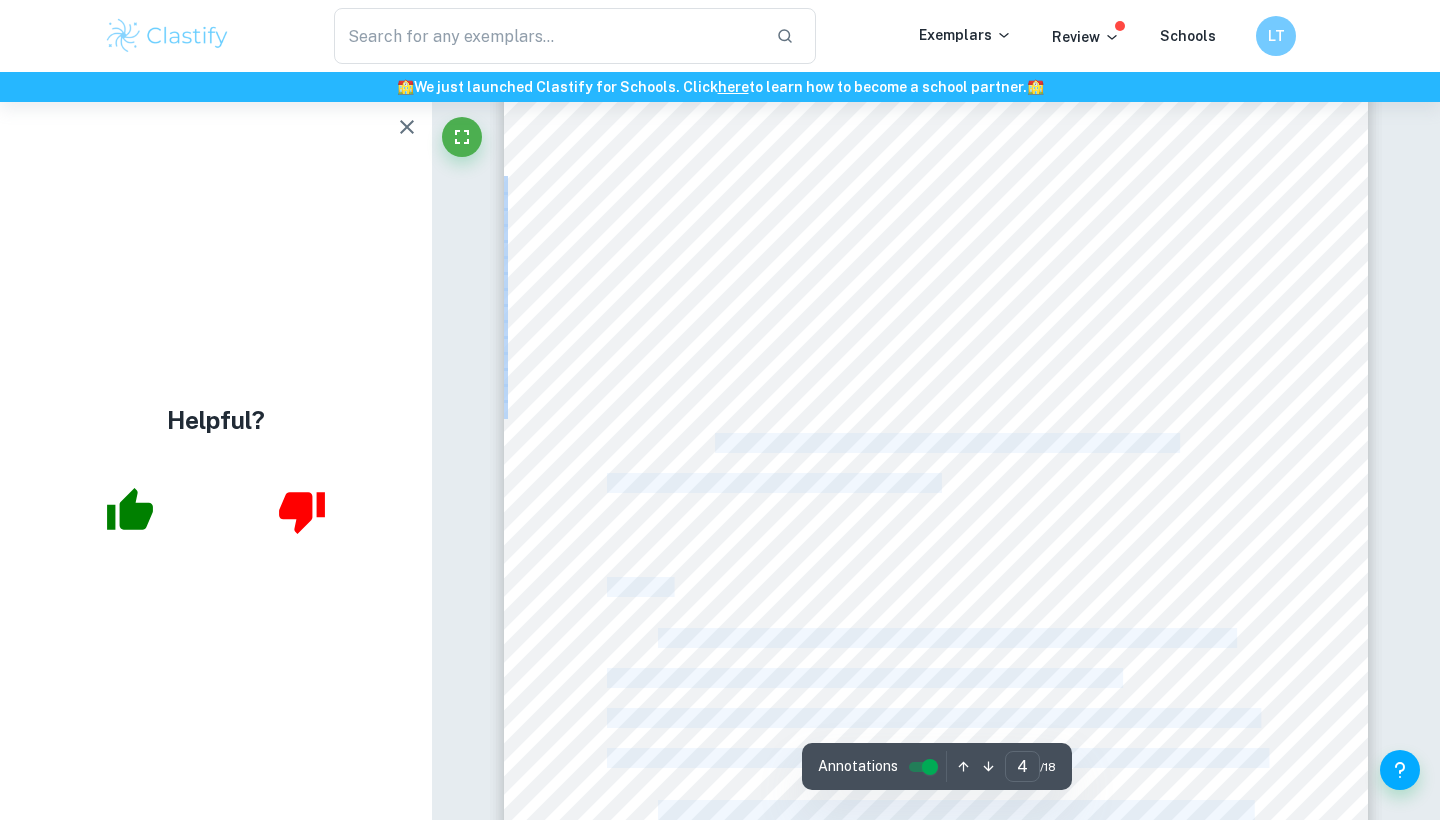 click on "4 This paper will explore the extent to which the defendants were afforded a fair due process by examining the trials in three sections: the Tribunal, defence preparation, and the proceedings. For each section, corresponding due process rights will be outlined and then with the use of primary as well as secondary sources the degree to which these rights have been respected at Nuremberg will be analysed. Reminiscences, statements and reports of prosecutors as well as attorneys were used to gather first-hand information on the procedural due process at Nuremberg. On top of that, in order to overcome the limitations of such sources, such as bias of the opposing parties, contemporary historian and lawyers9 perspectives were also taken into consideration. Analysis A fundamental component of the due process is the right to a hearing in front of an impartial judge that lacks prejudice towards the accused (Icelandic Human Rights Centre, claiming that the trials were not impartial but a 8 diktat   not be trusted99" at bounding box center [936, 661] 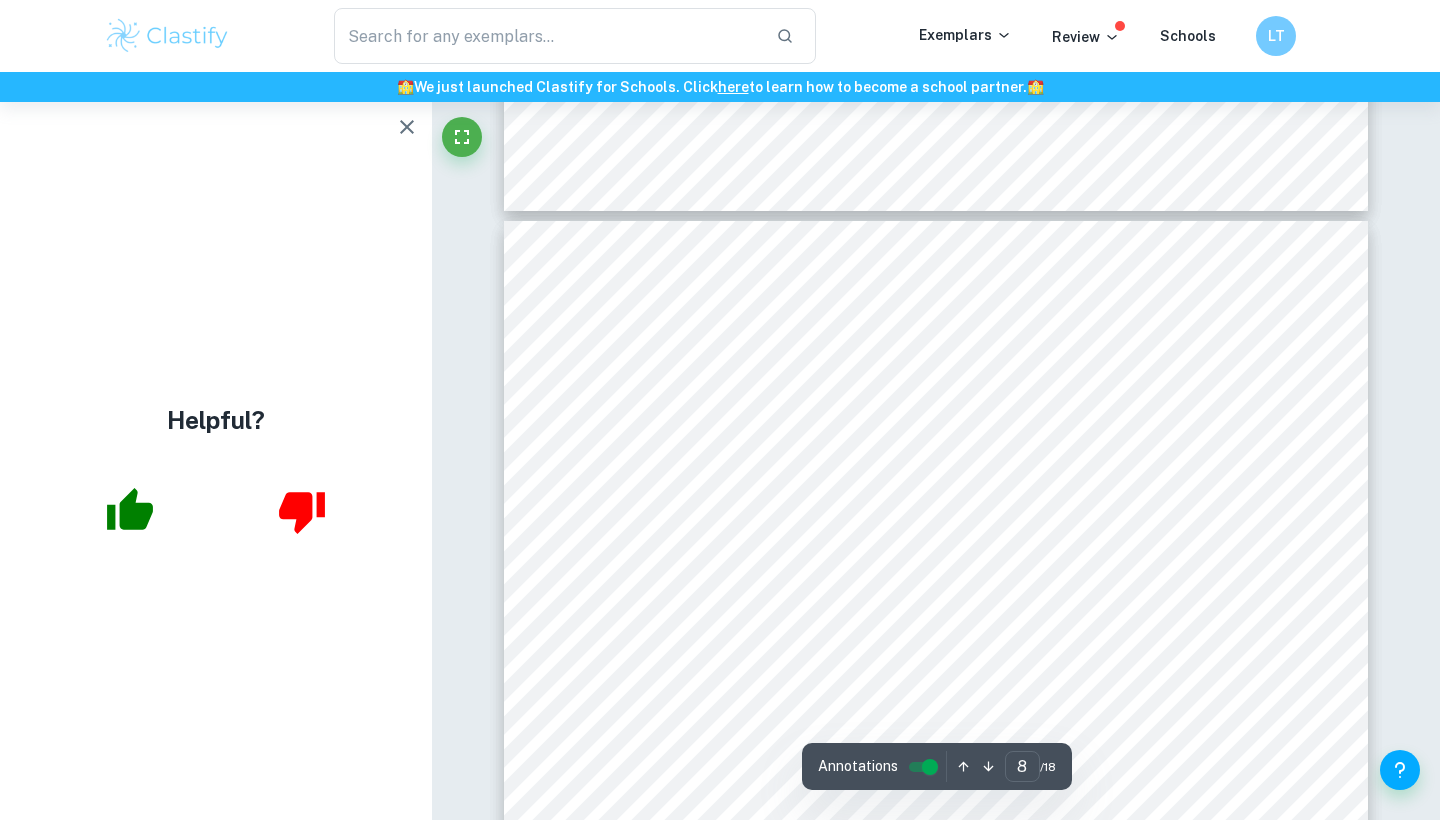 scroll, scrollTop: 8707, scrollLeft: 0, axis: vertical 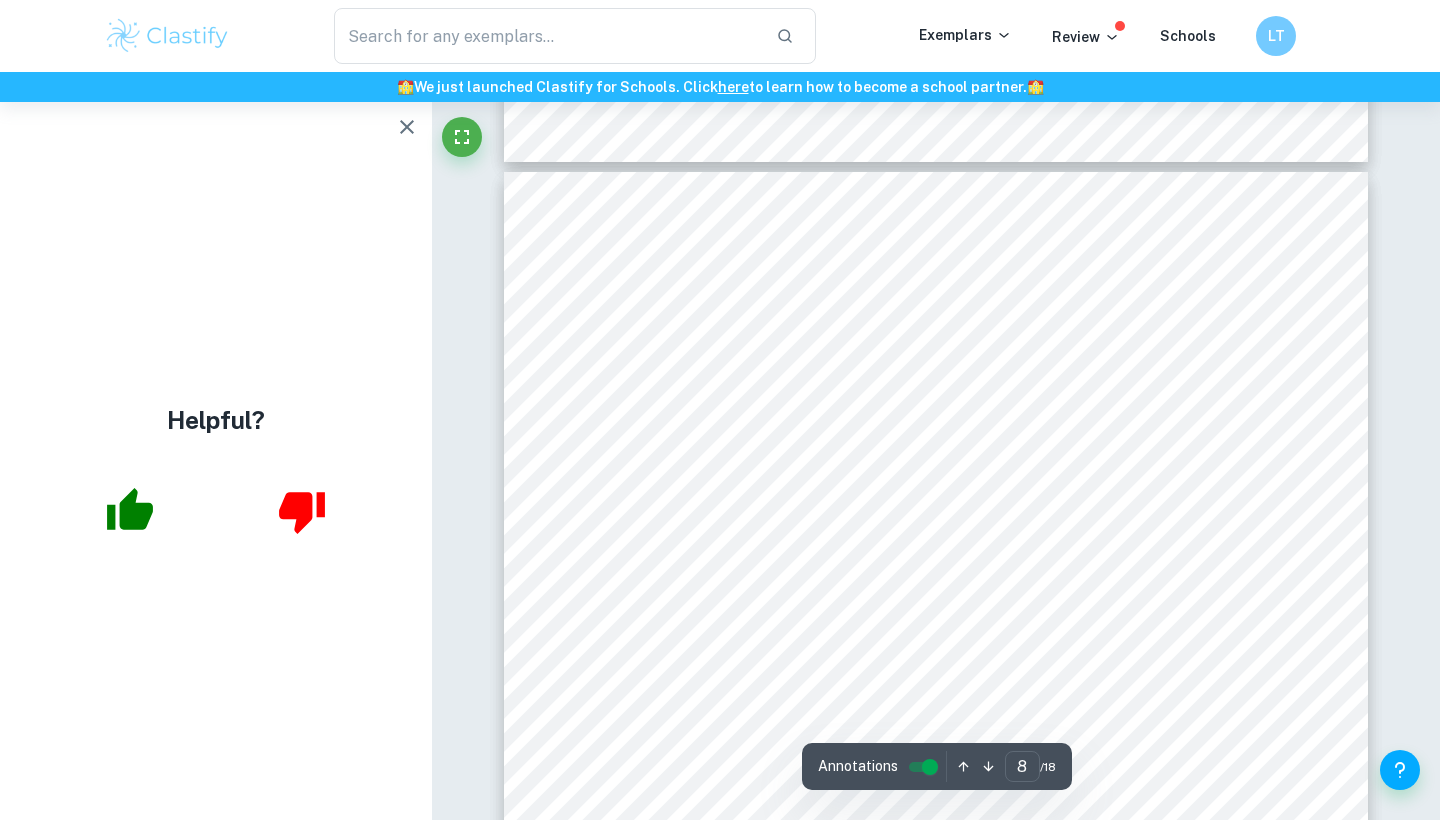 click 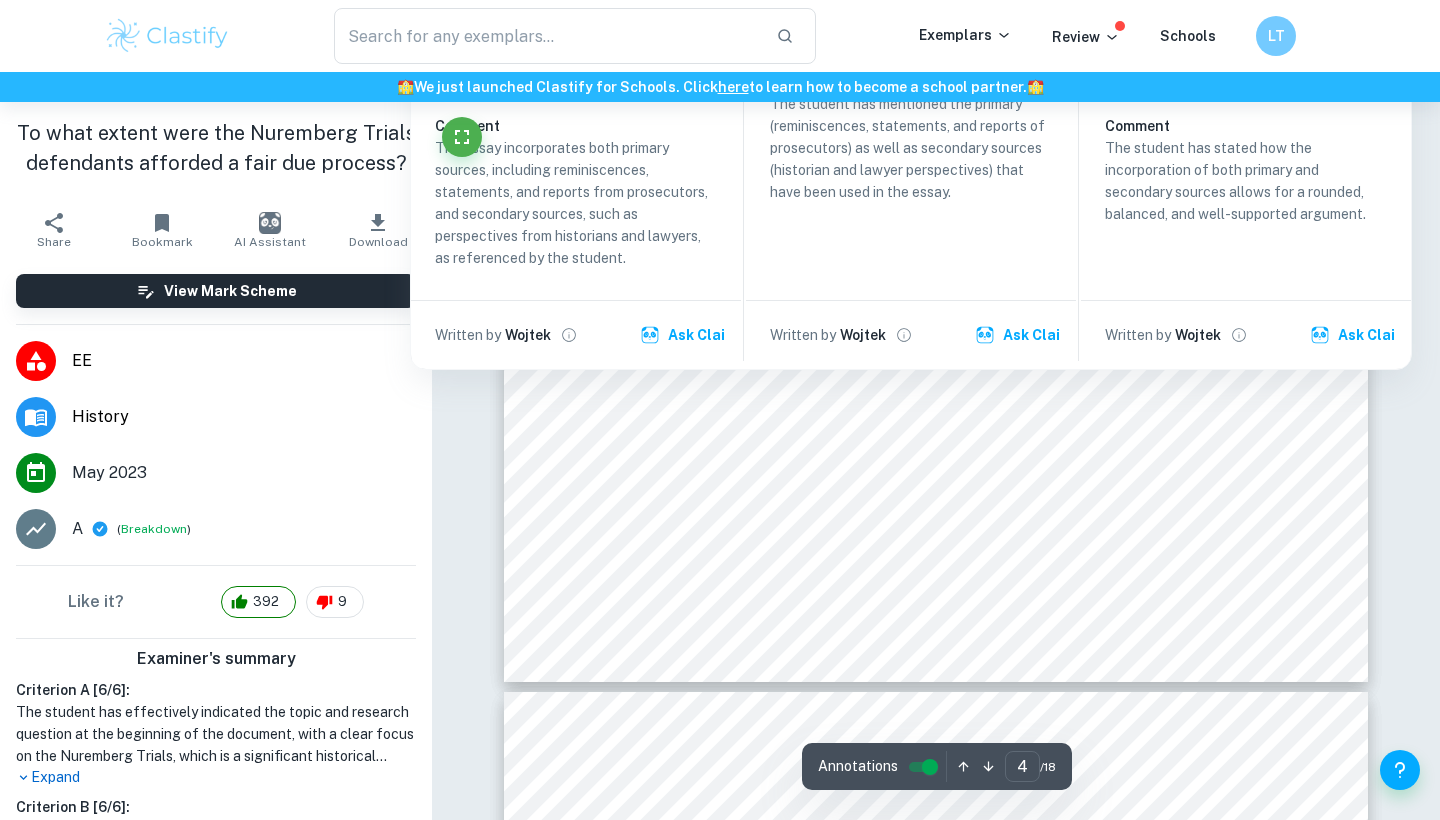 scroll, scrollTop: 4204, scrollLeft: 0, axis: vertical 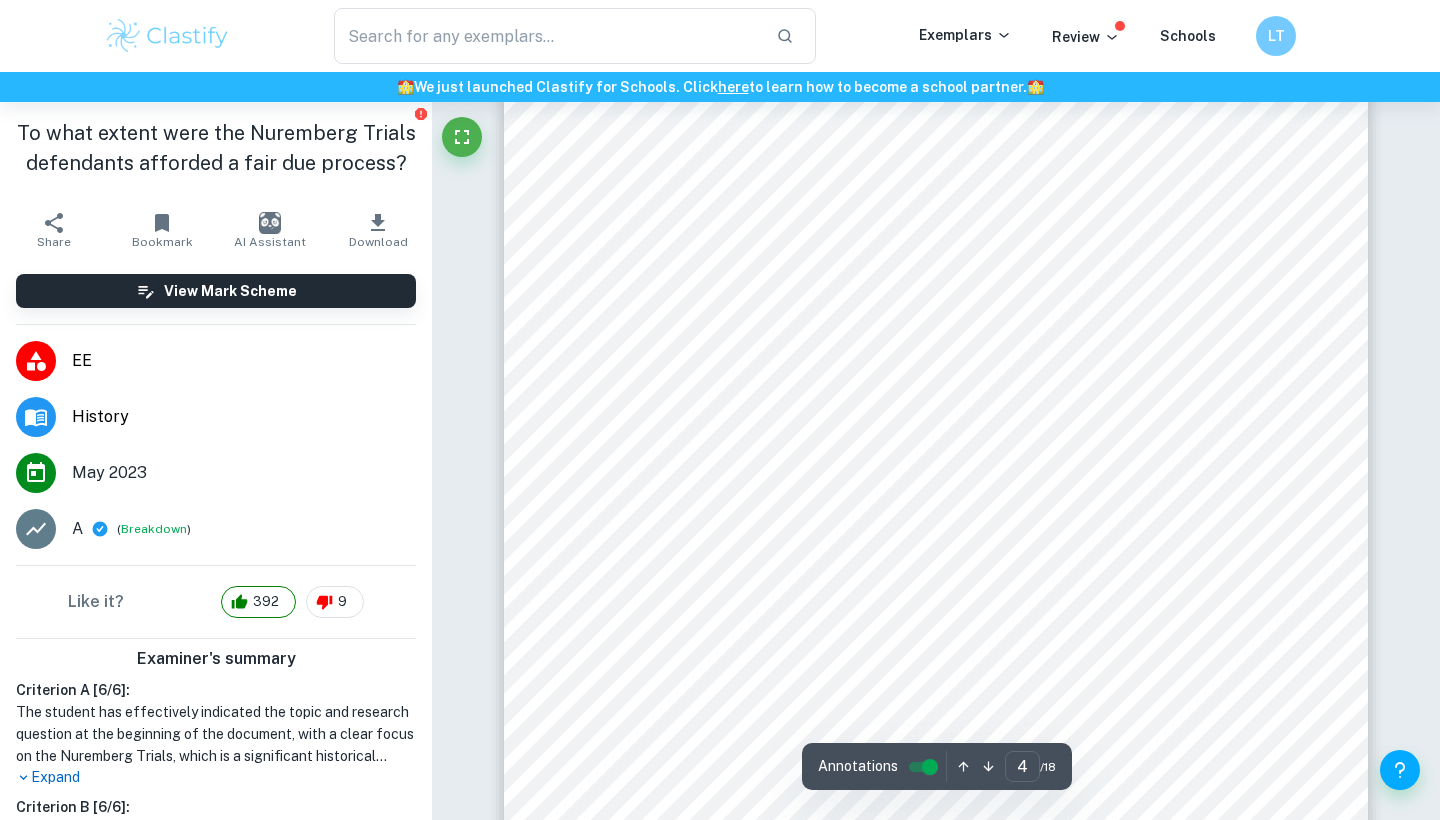 click on "4 This paper will explore the extent to which the defendants were afforded a fair due process by examining the trials in three sections: the Tribunal, defence preparation, and the proceedings. For each section, corresponding due process rights will be outlined and then with the use of primary as well as secondary sources the degree to which these rights have been respected at Nuremberg will be analysed. Reminiscences, statements and reports of prosecutors as well as attorneys were used to gather first-hand information on the procedural due process at Nuremberg. On top of that, in order to overcome the limitations of such sources, such as bias of the opposing parties, contemporary historian and lawyers9 perspectives were also taken into consideration. Analysis A fundamental component of the due process is the right to a hearing in front of an impartial judge that lacks prejudice towards the accused (Icelandic Human Rights Centre, claiming that the trials were not impartial but a 8 diktat   not be trusted99" at bounding box center [936, 362] 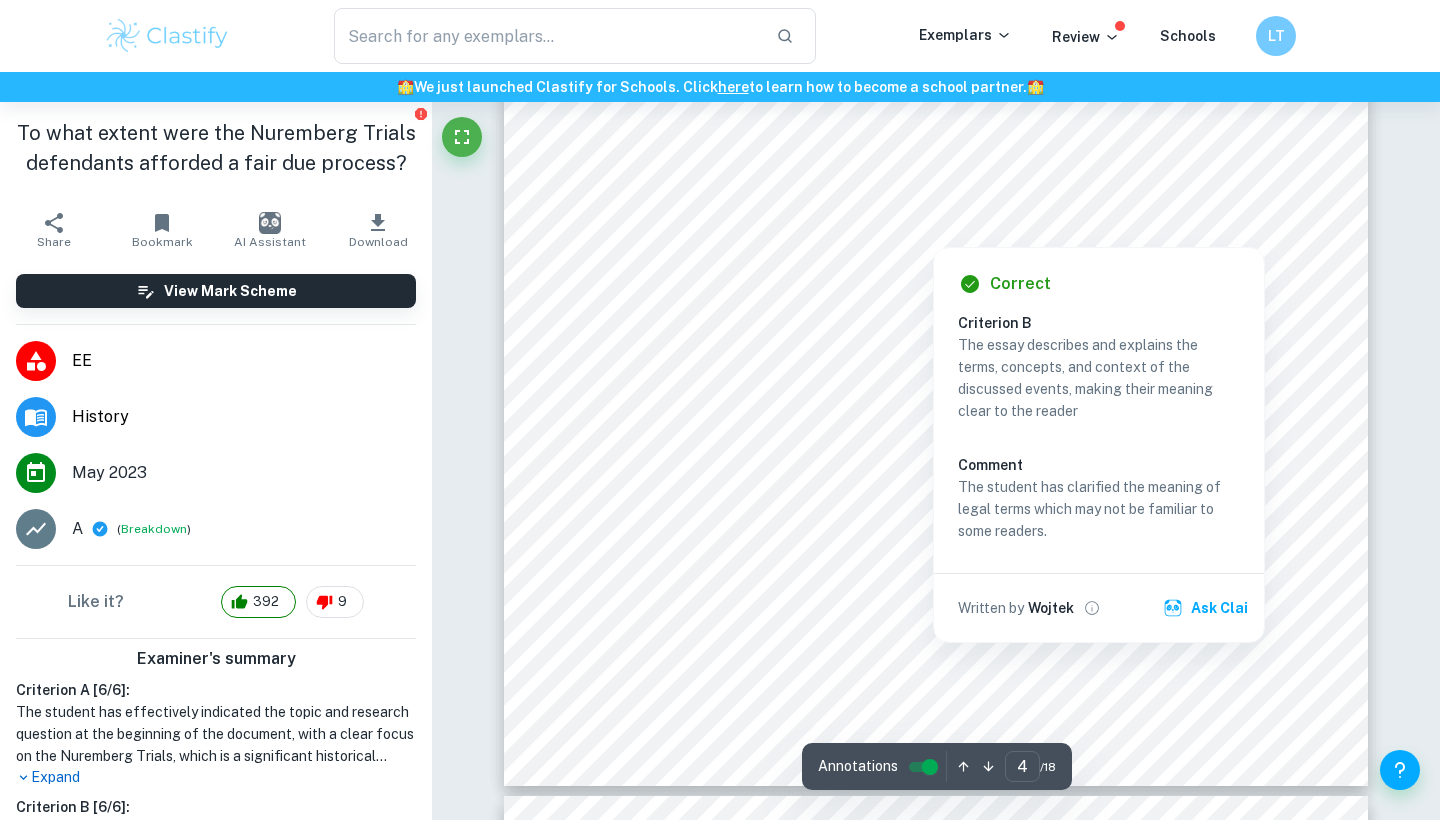 scroll, scrollTop: 4477, scrollLeft: 0, axis: vertical 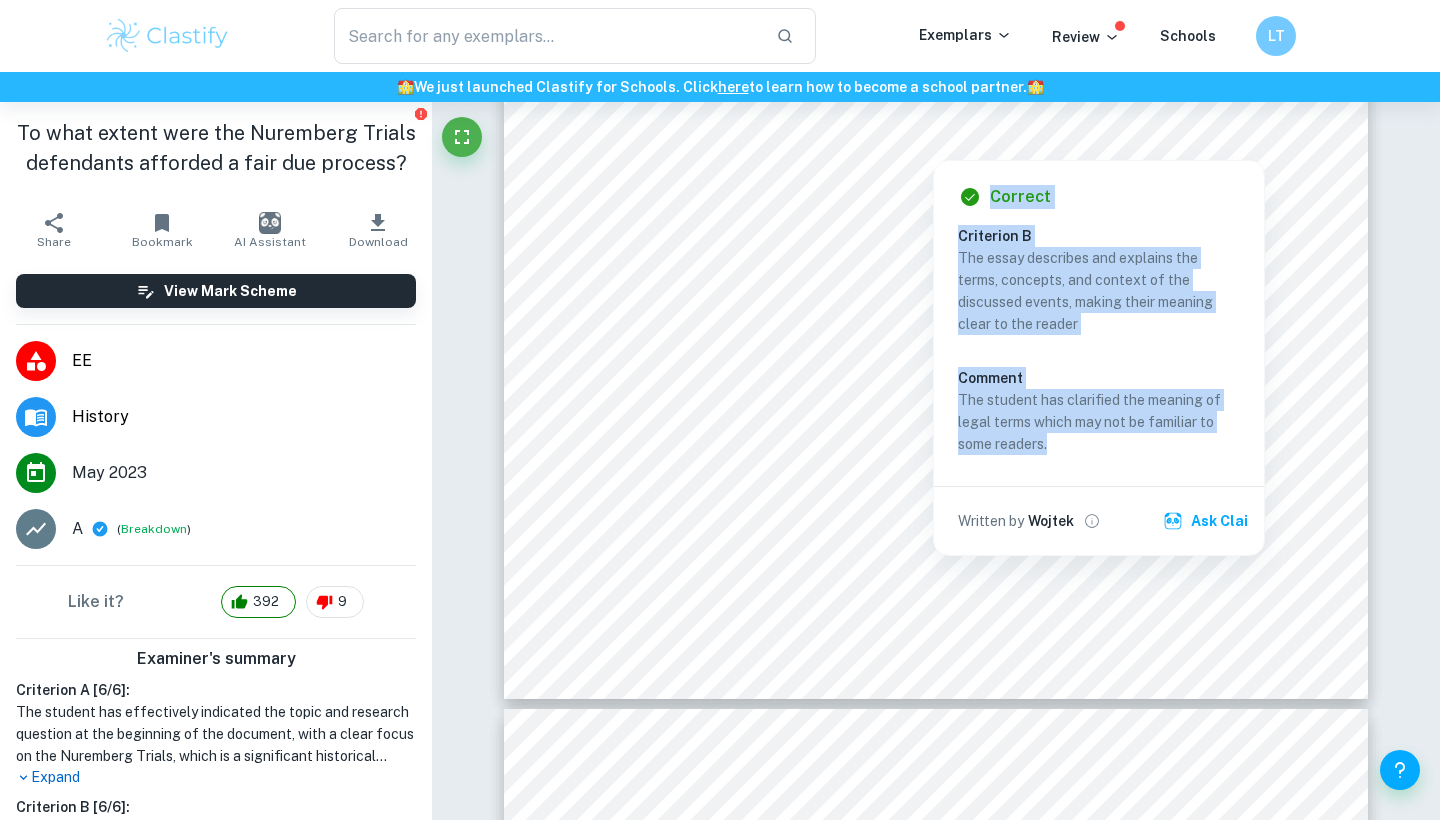copy on "Correct Criterion B The essay describes and explains the terms, concepts, and context of the discussed events, making their meaning clear to the reader Comment The student has clarified the meaning of legal terms which may not be familiar to some readers." 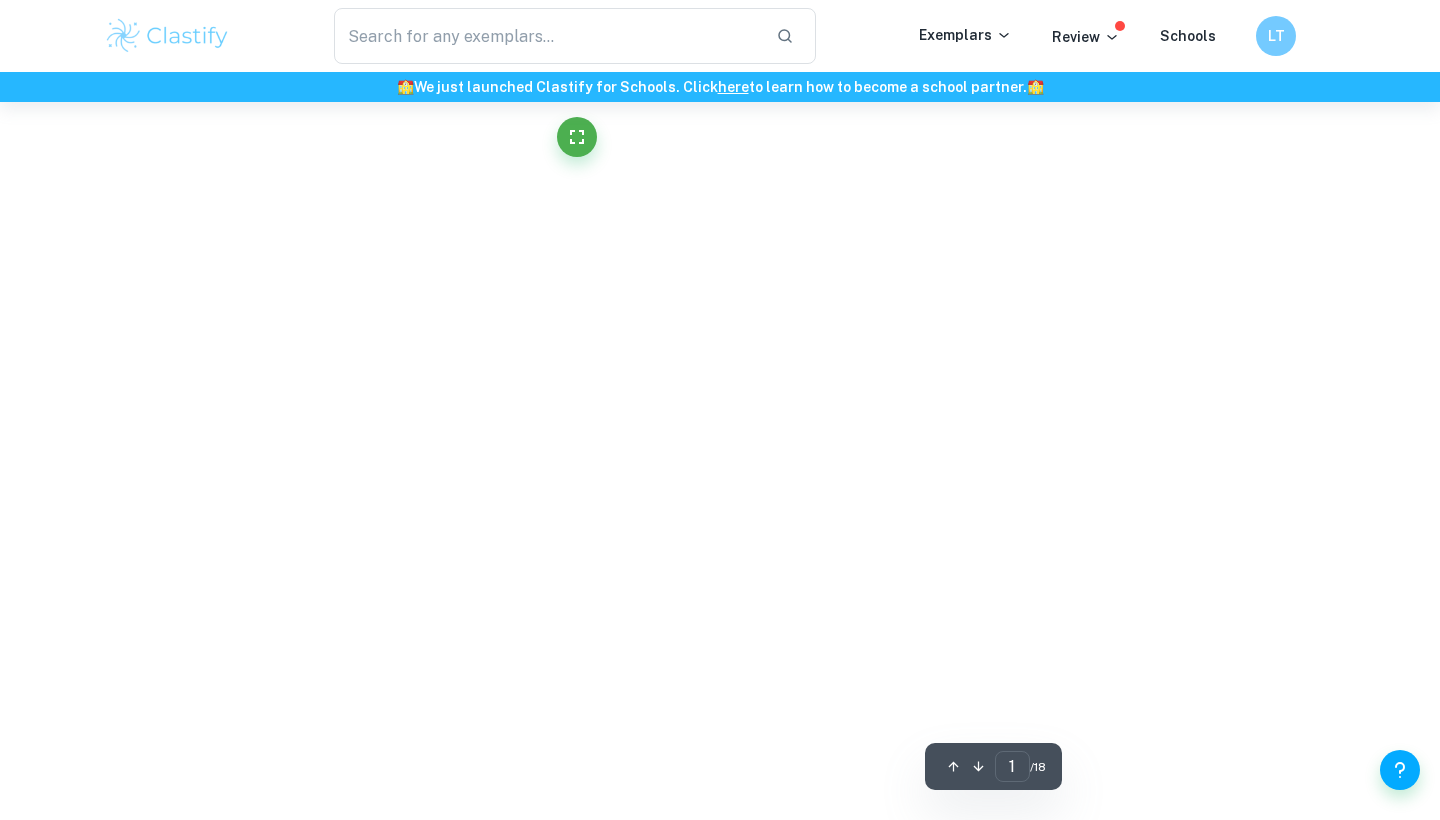 scroll, scrollTop: 4204, scrollLeft: 0, axis: vertical 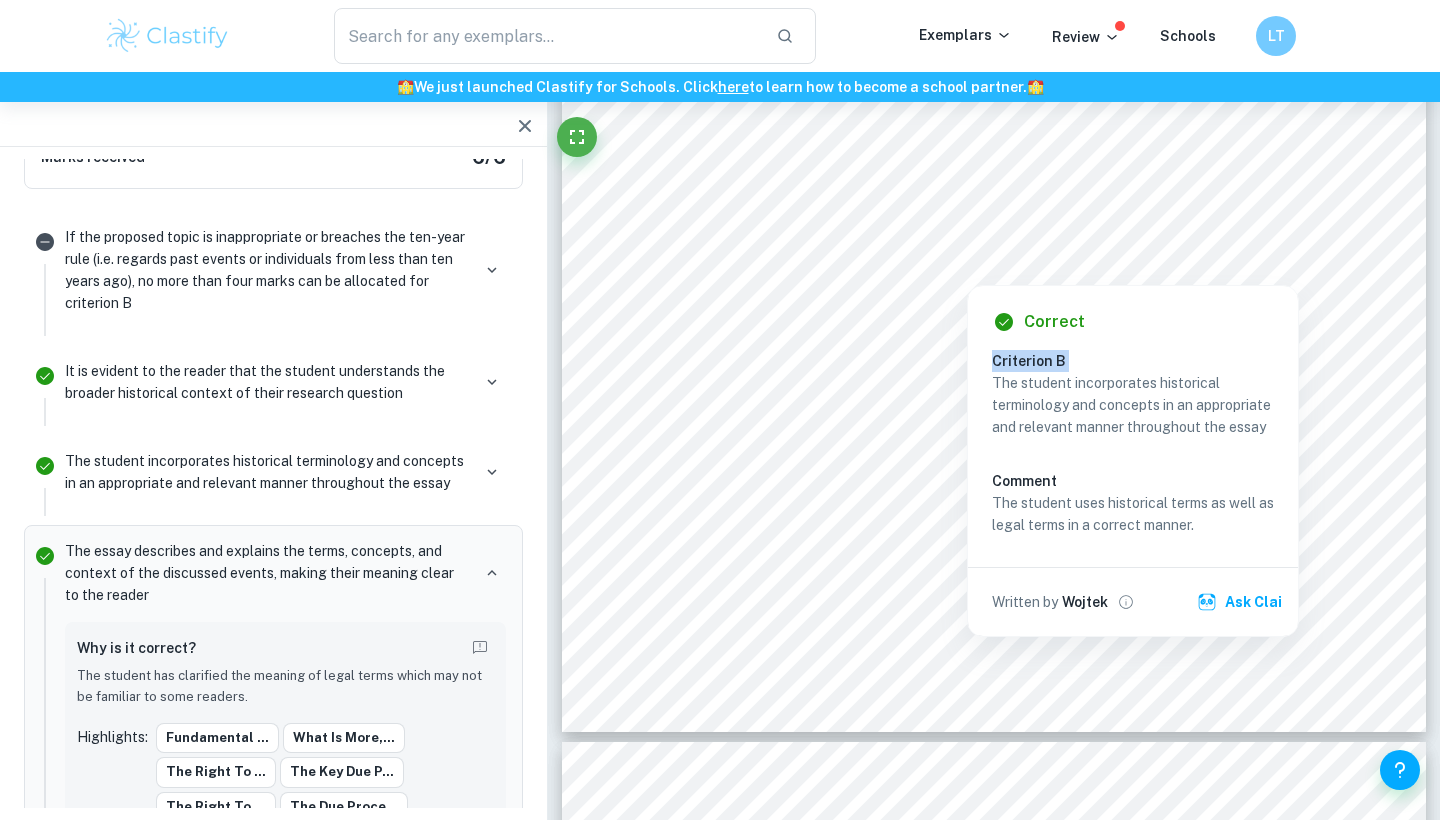 copy on "Criterion B" 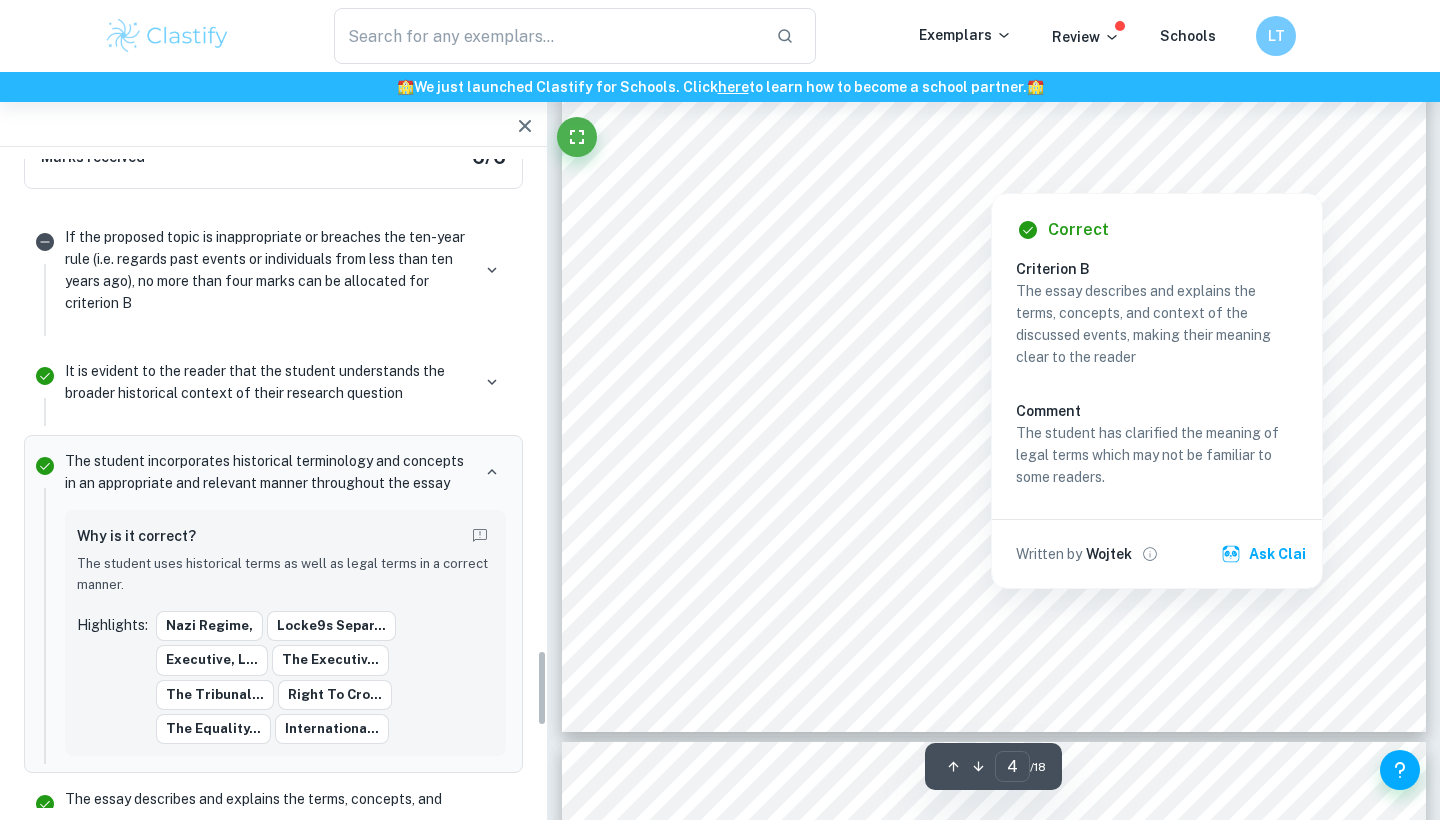 scroll, scrollTop: 4197, scrollLeft: 0, axis: vertical 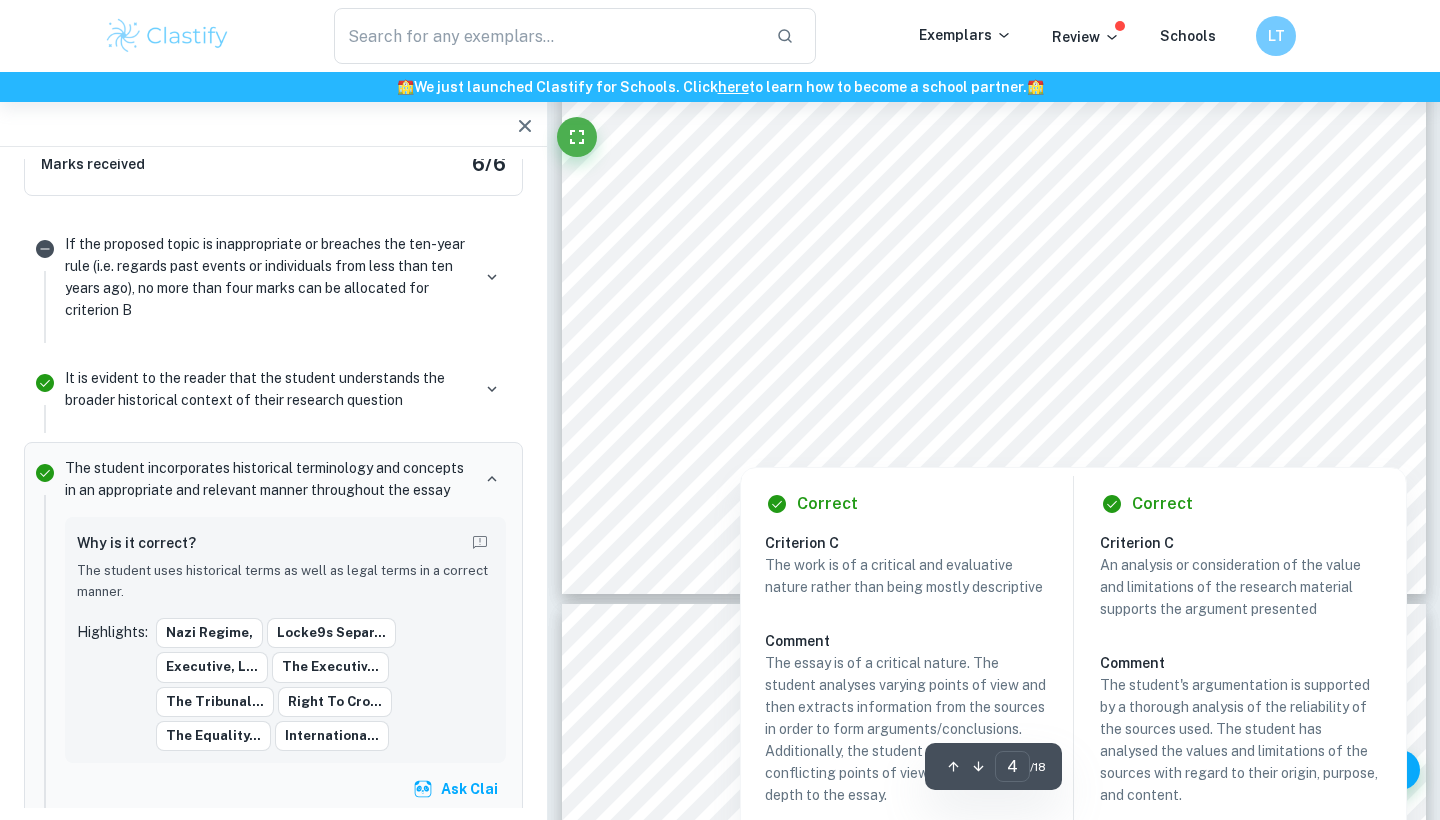 click at bounding box center [1261, 303] 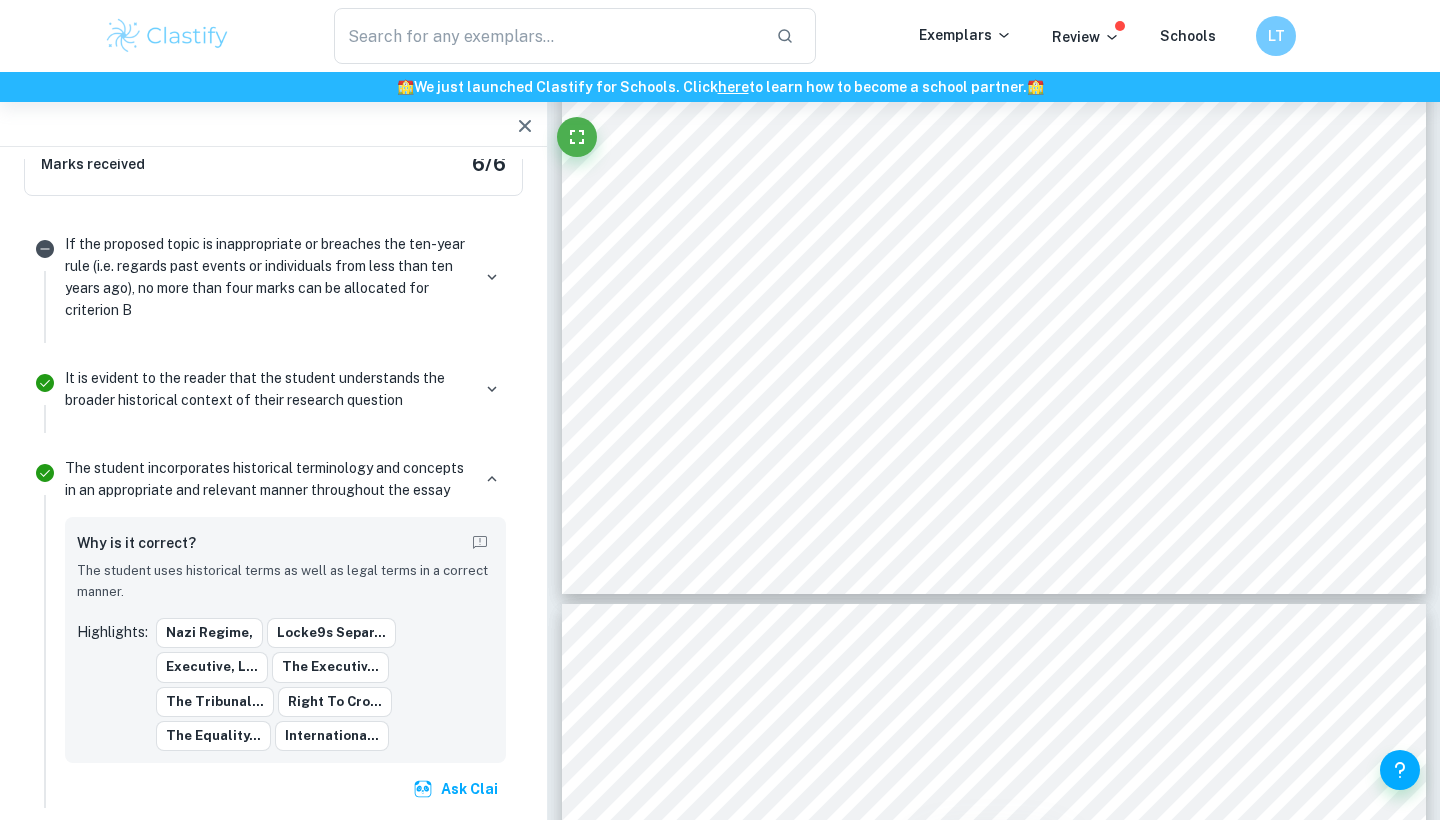 scroll, scrollTop: 4809, scrollLeft: 0, axis: vertical 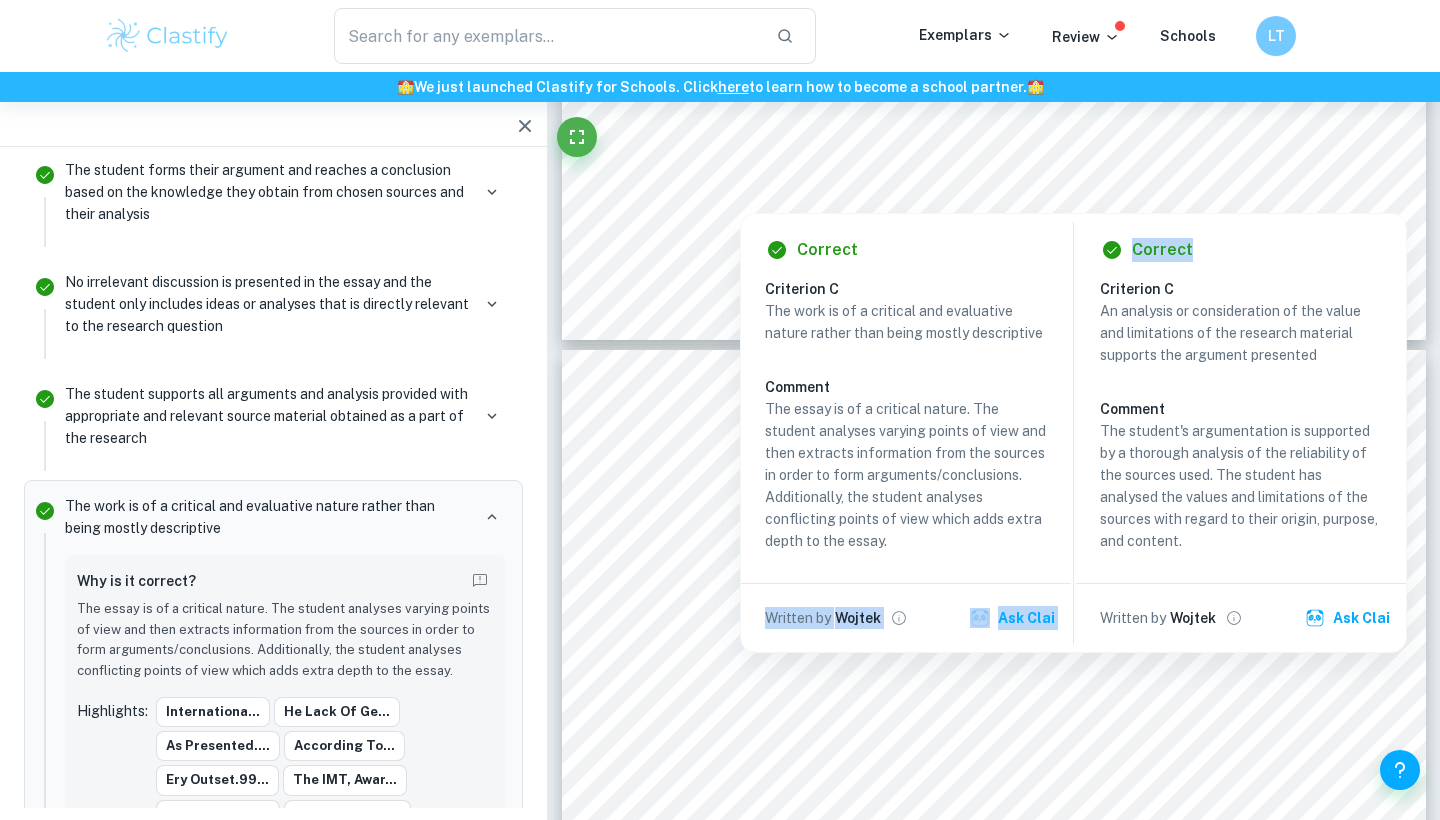 copy on "Written by [NAME] Clai Correct" 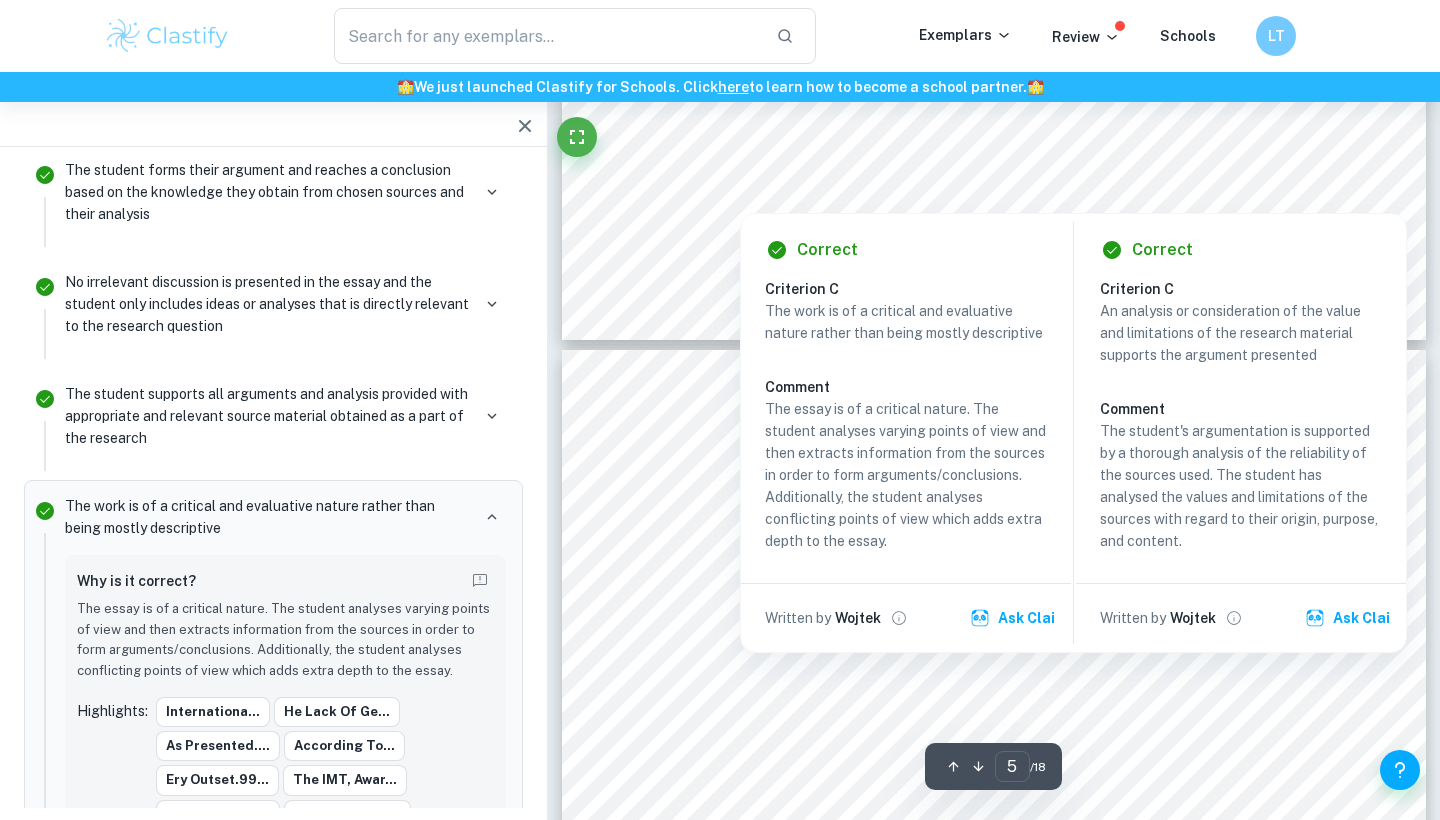 click on "Comment" at bounding box center [906, 387] 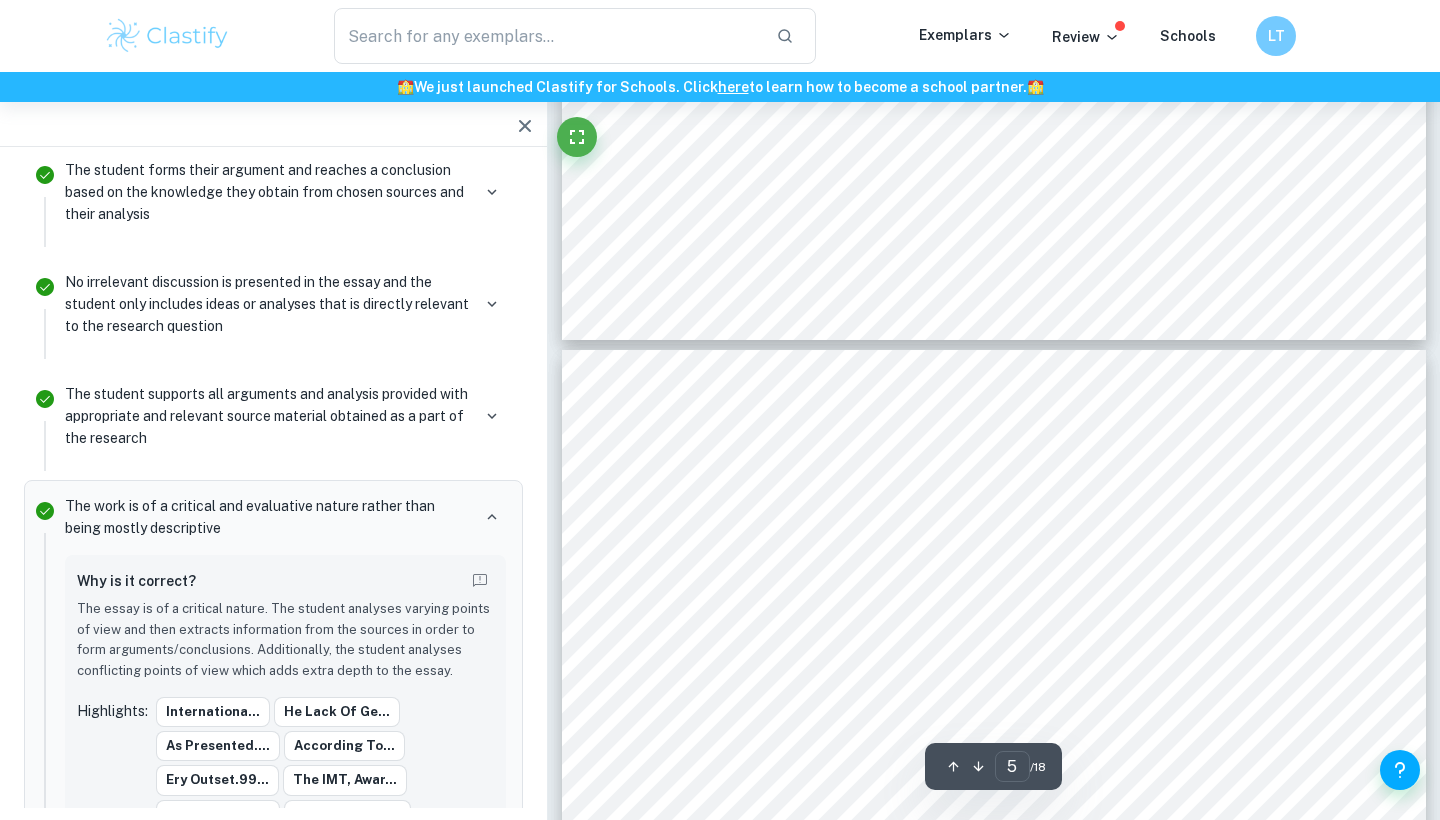 drag, startPoint x: 896, startPoint y: 535, endPoint x: 877, endPoint y: 535, distance: 19 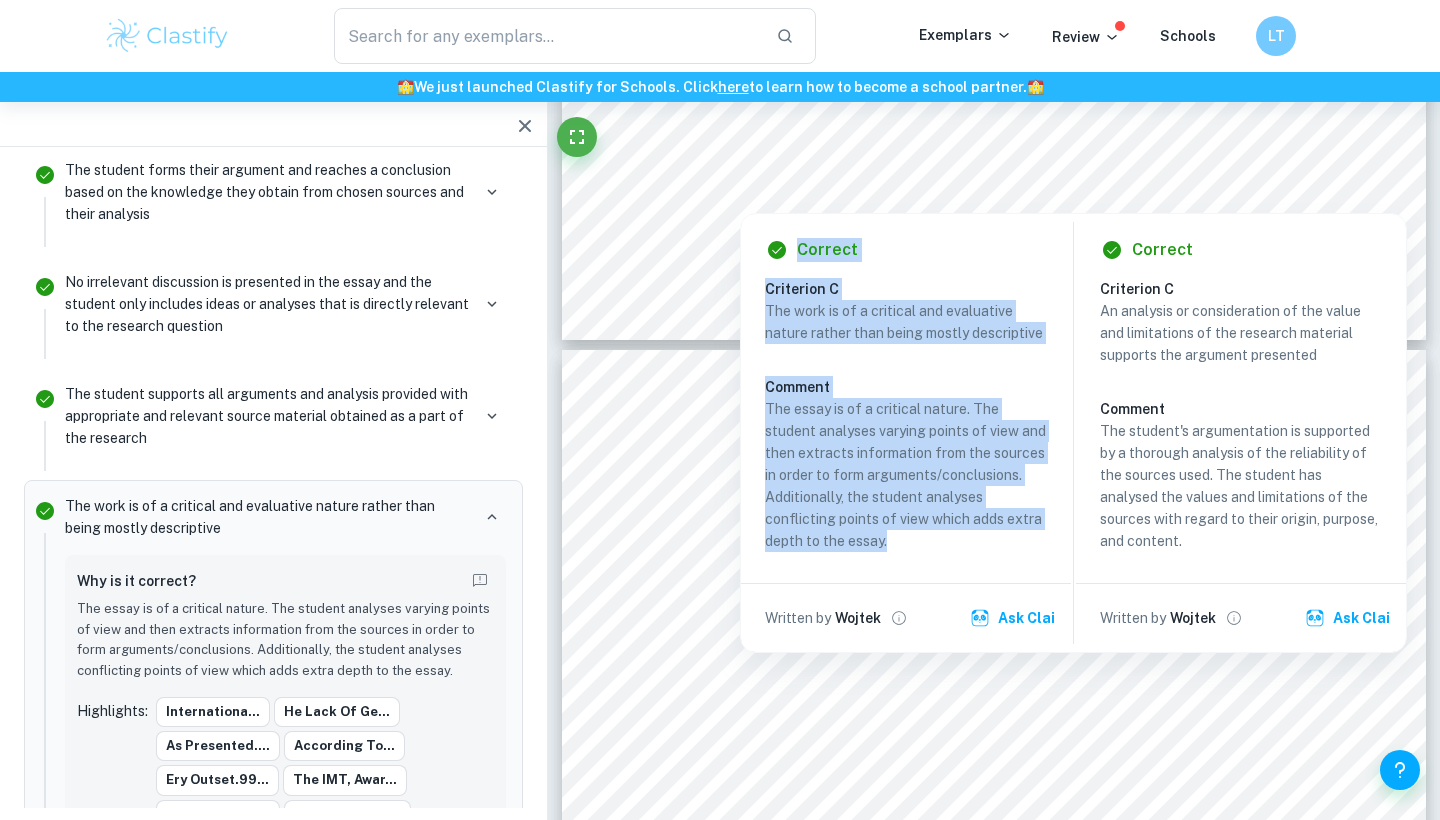 copy on "Correct Criterion C The work is of a critical and evaluative nature rather than being mostly descriptive Comment The essay is of a critical nature. The student analyses varying points of view and then extracts information from the sources in order to form arguments/conclusions. Additionally, the student analyses conflicting points of view which adds extra depth to the essay." 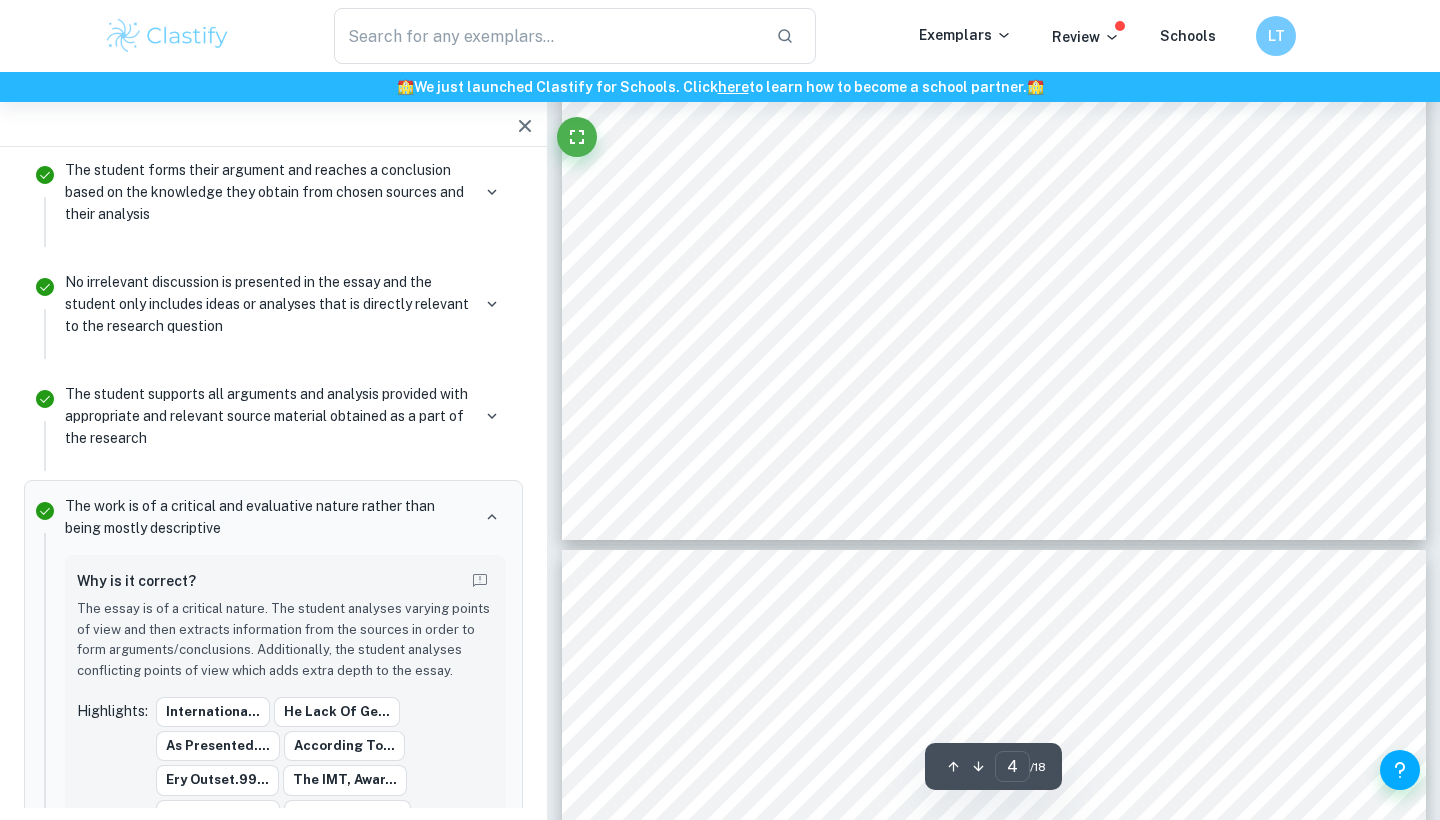 scroll, scrollTop: 4611, scrollLeft: 0, axis: vertical 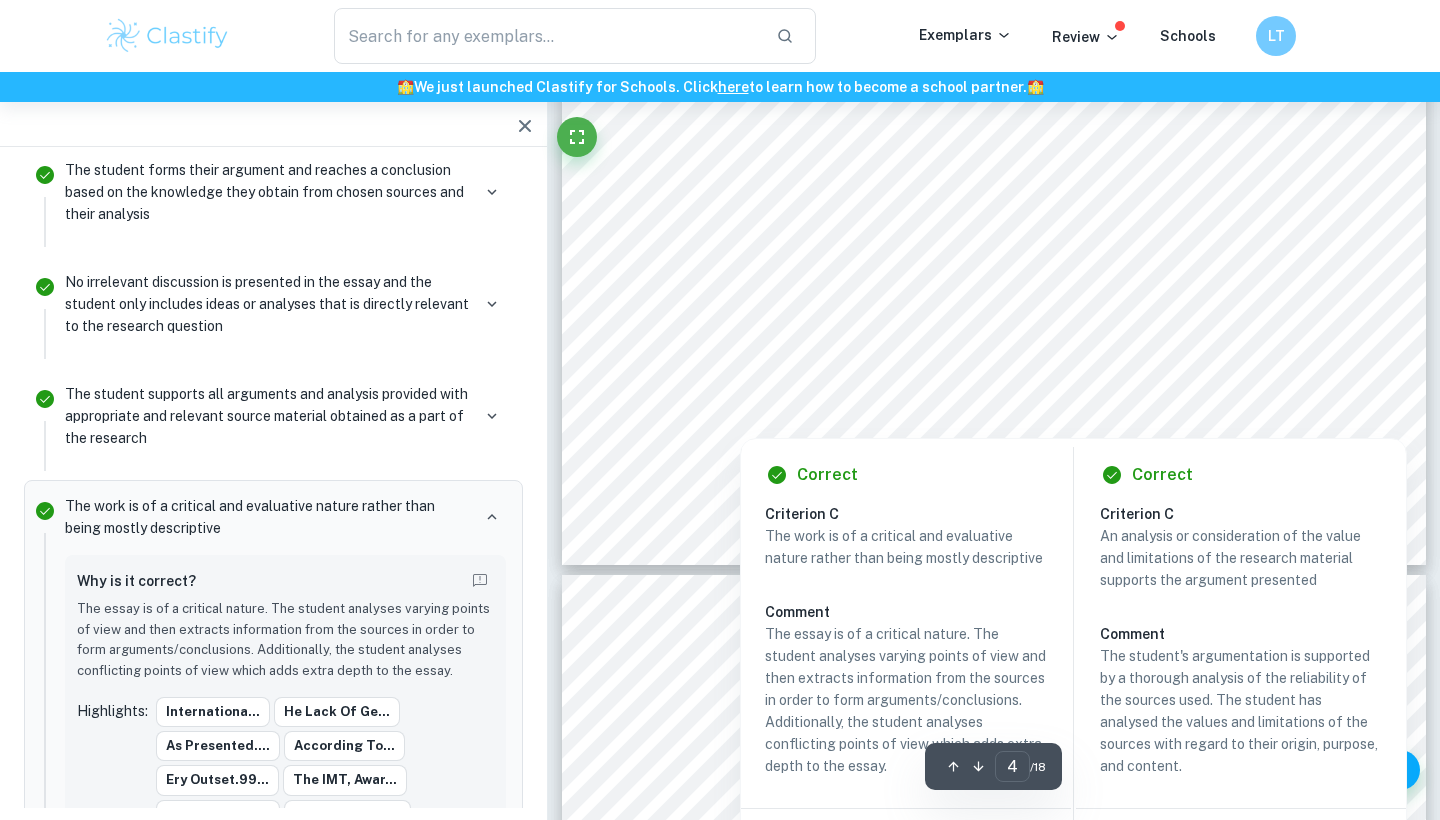 click at bounding box center (990, 304) 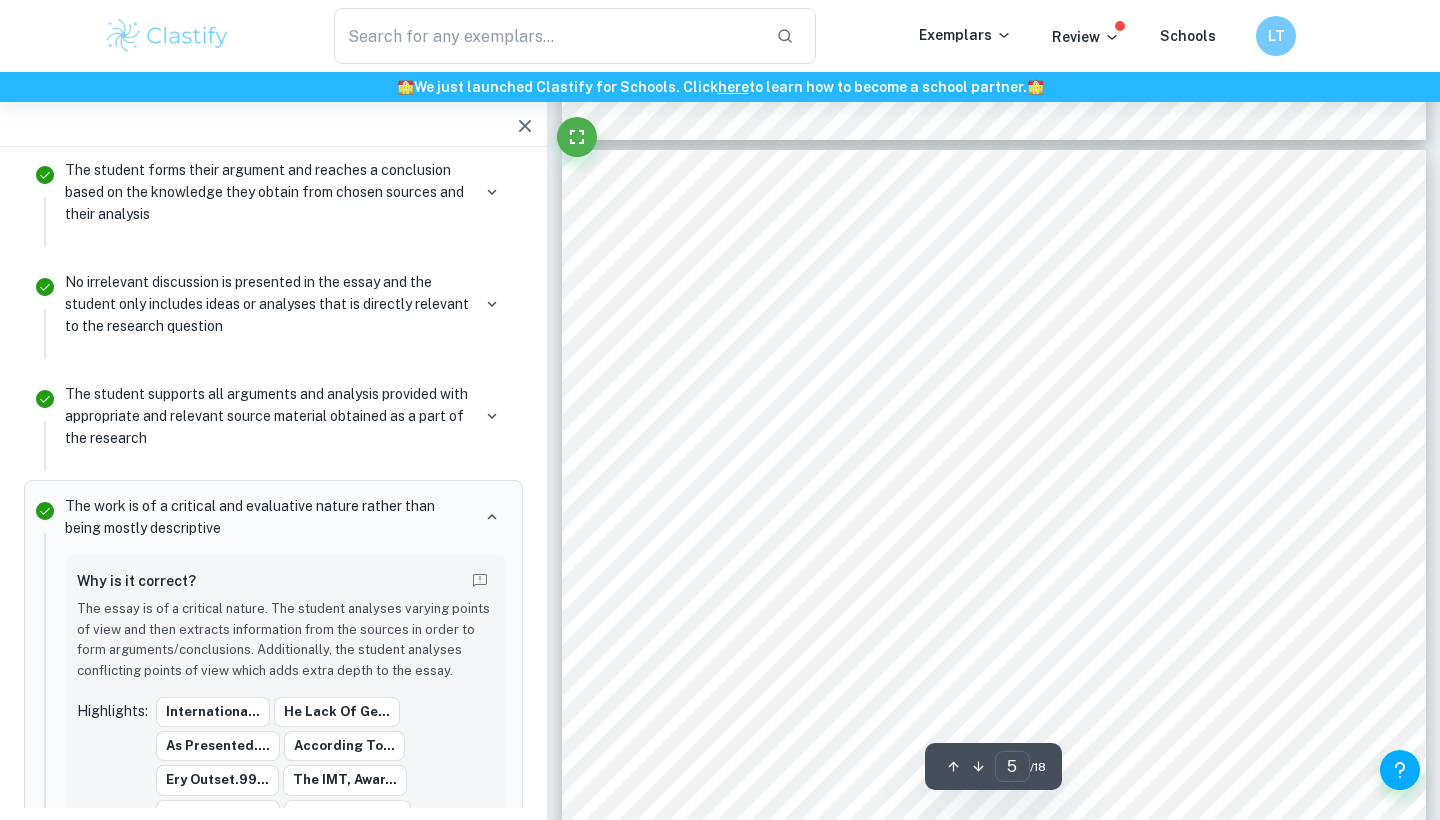scroll, scrollTop: 5037, scrollLeft: 0, axis: vertical 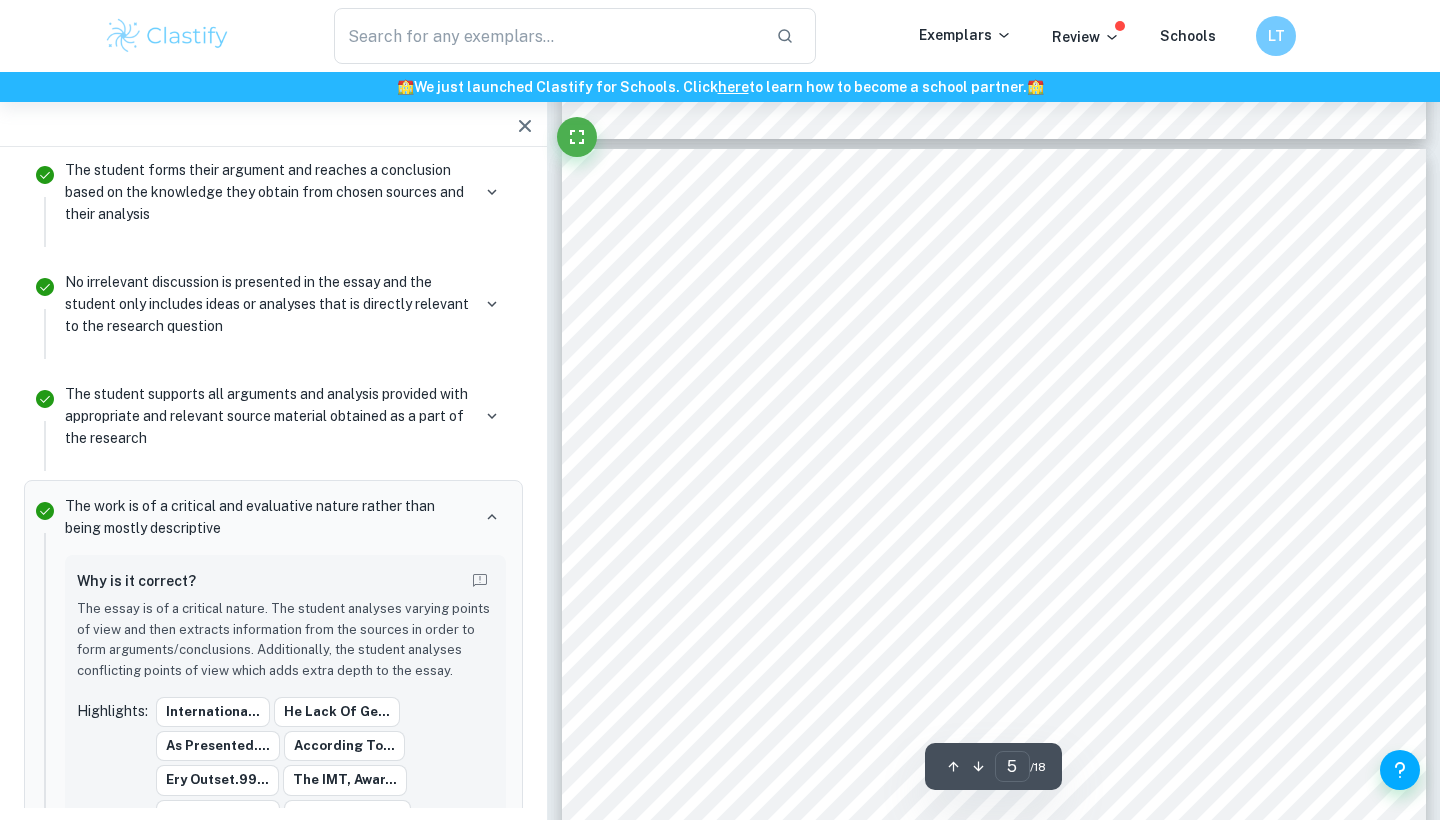 click at bounding box center (984, 272) 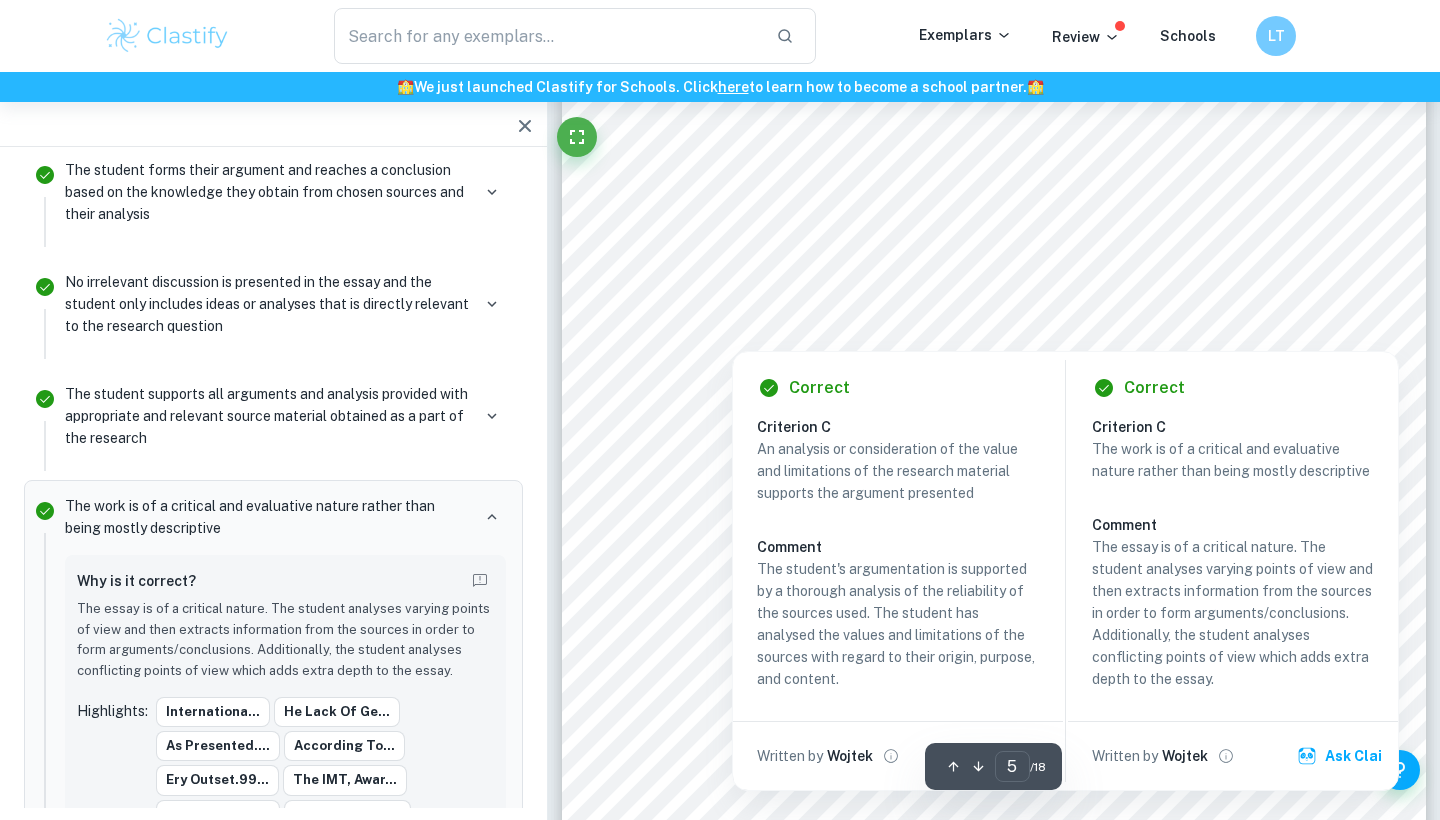 scroll, scrollTop: 5557, scrollLeft: 0, axis: vertical 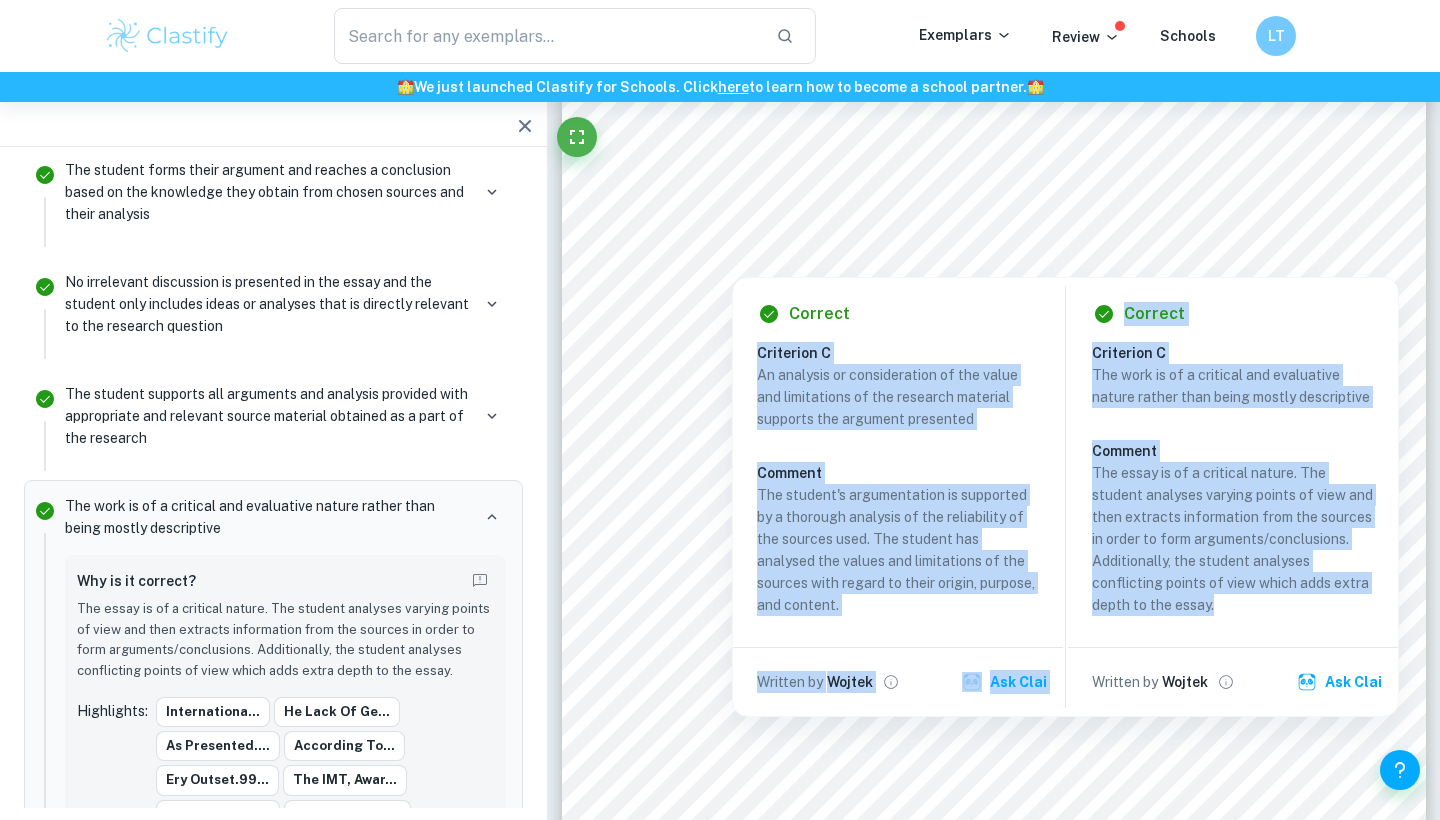copy on "Criterion C An analysis or consideration of the value and limitations of the research material supports the argument presented Comment The student's argumentation is supported by a thorough analysis of the reliability of the sources used. The student has analysed the values and limitations of the sources with regard to their origin, purpose, and content. Written by [NAME] Clai Correct Criterion C The work is of a critical and evaluative nature rather than being mostly descriptive Comment The essay is of a critical nature. The student analyses varying points of view and then extracts information from the sources in order to form arguments/conclusions. Additionally, the student analyses conflicting points of view which adds extra depth to the essay." 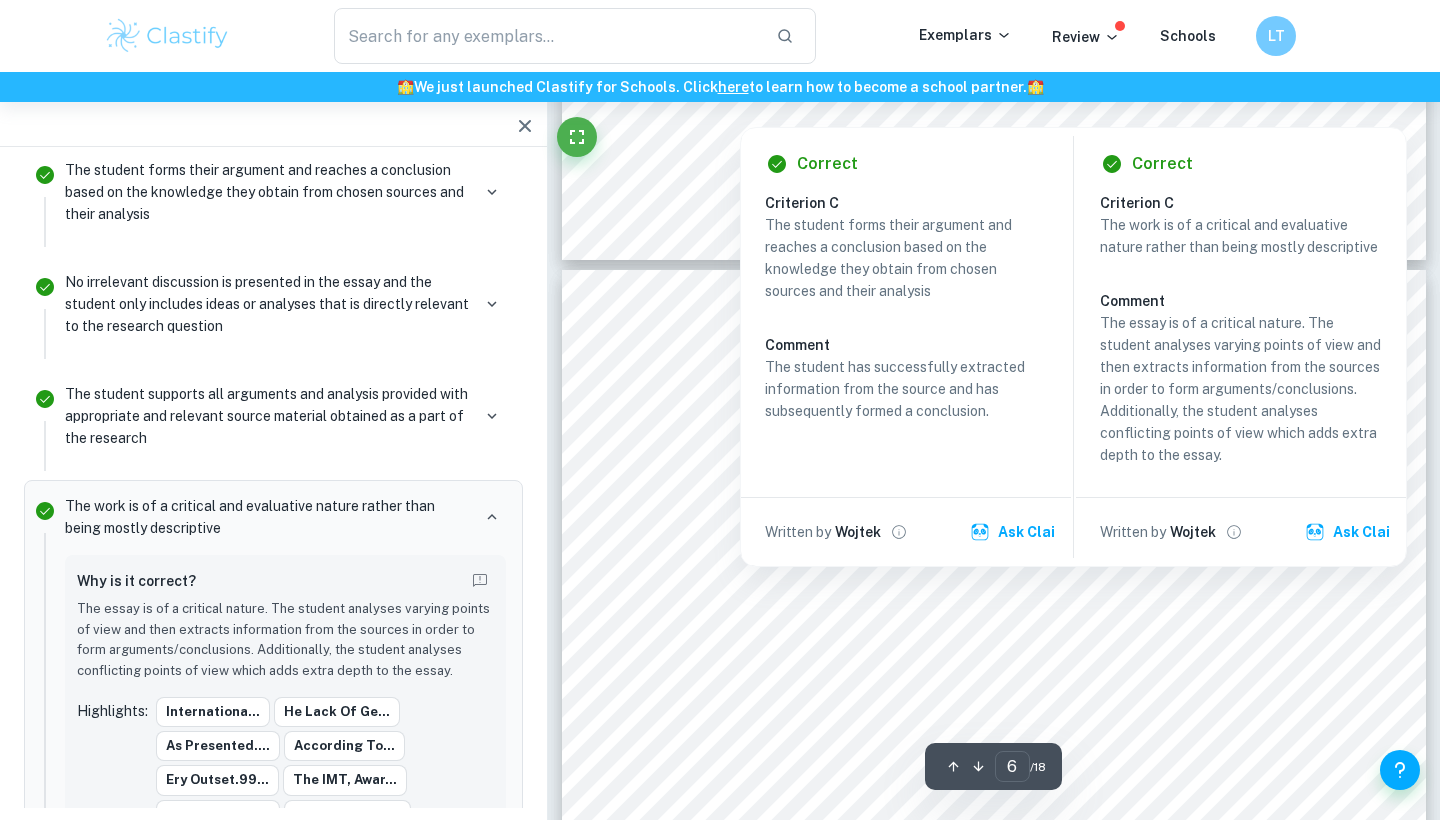 scroll, scrollTop: 6157, scrollLeft: 0, axis: vertical 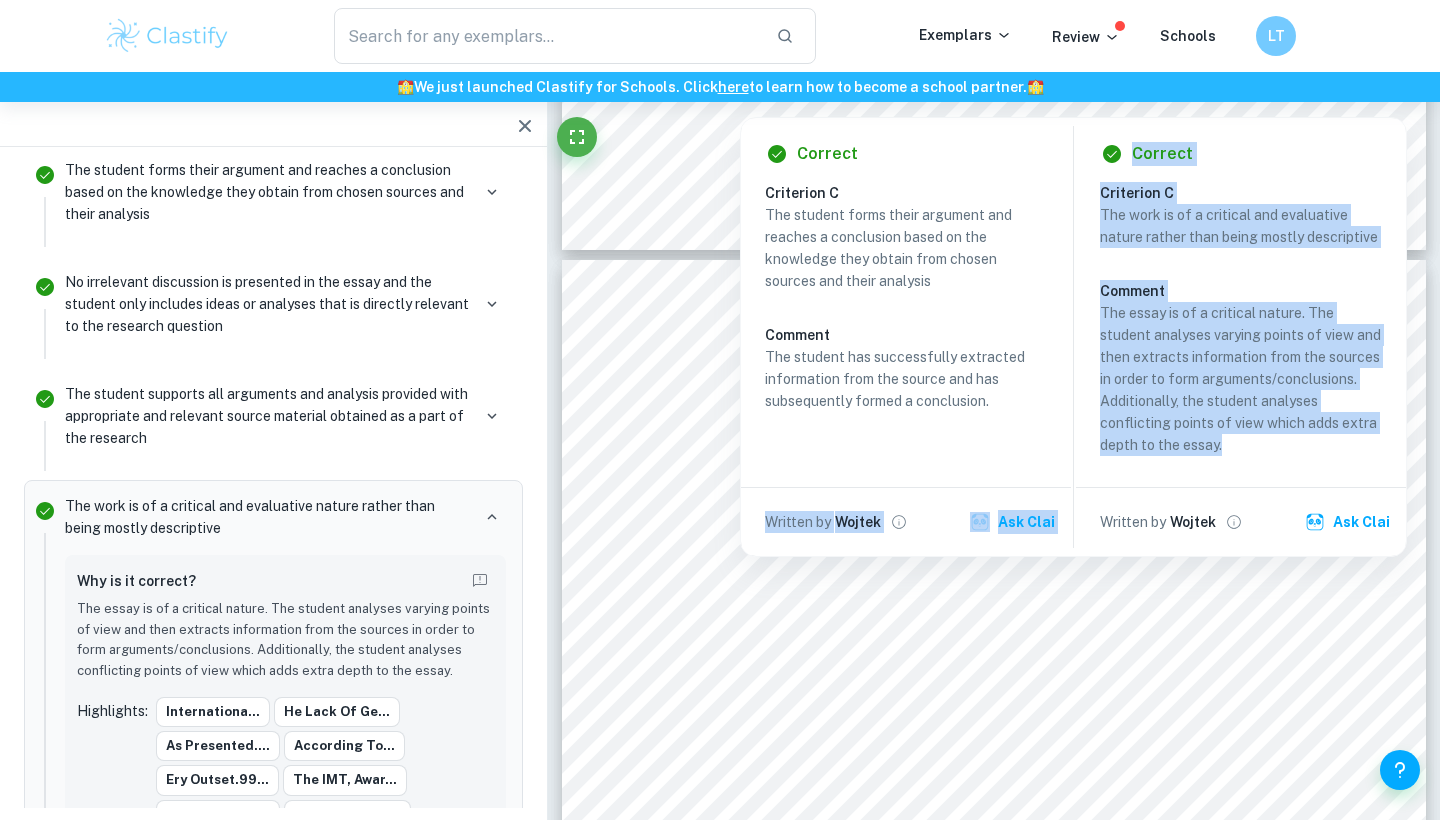 copy on "Written by Wojtek Ask Clai Correct Criterion C The work is of a critical and evaluative nature rather than being mostly descriptive Comment The essay is of a critical nature. The student analyses varying points of view and then extracts information from the sources in order to form arguments/conclusions. Additionally, the student analyses conflicting points of view which adds extra depth to the essay. Written by Wojtek Ask Clai" 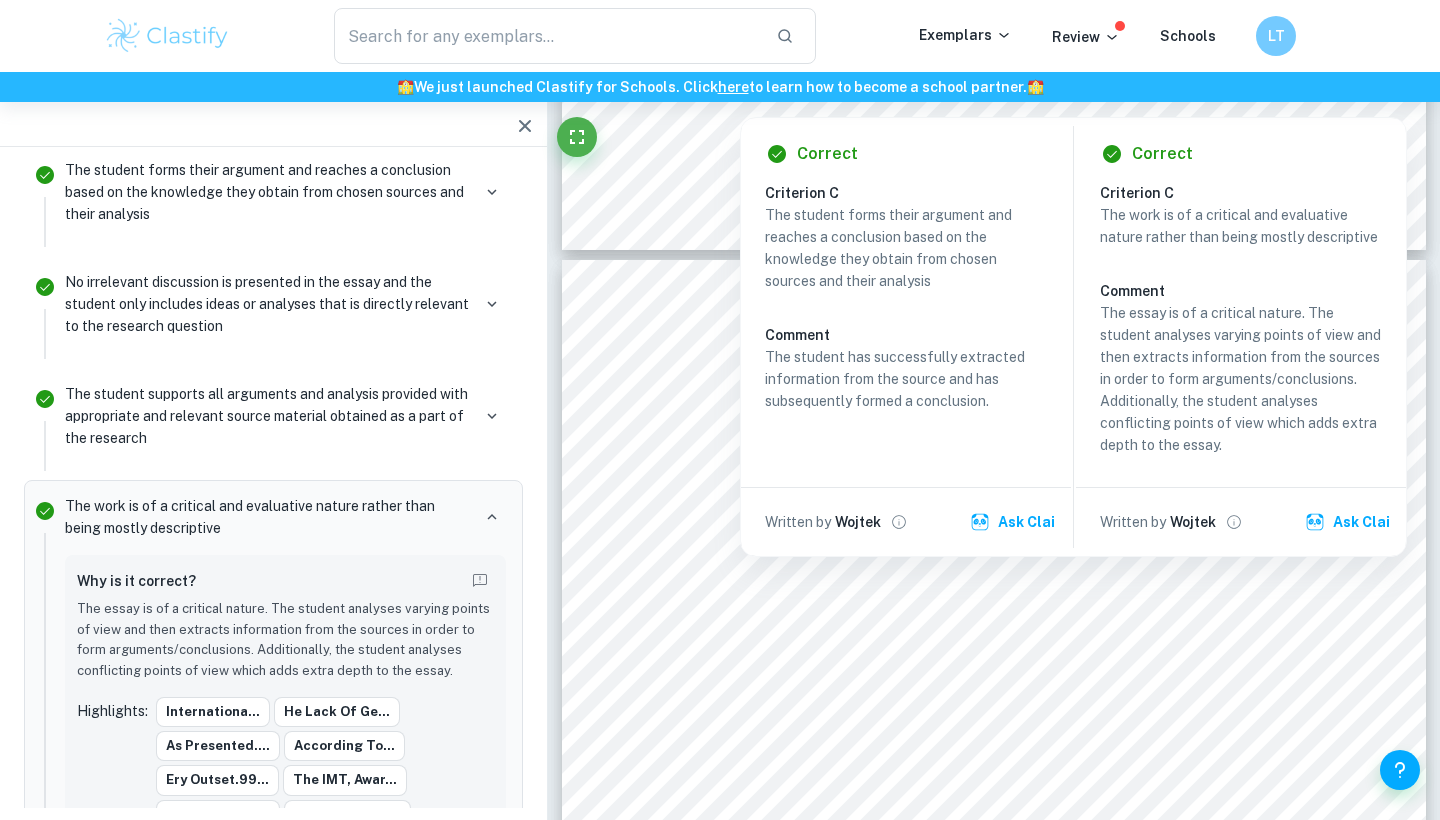 click on "The student forms their argument and reaches a conclusion based on the knowledge they obtain from chosen sources and their analysis" at bounding box center [906, 248] 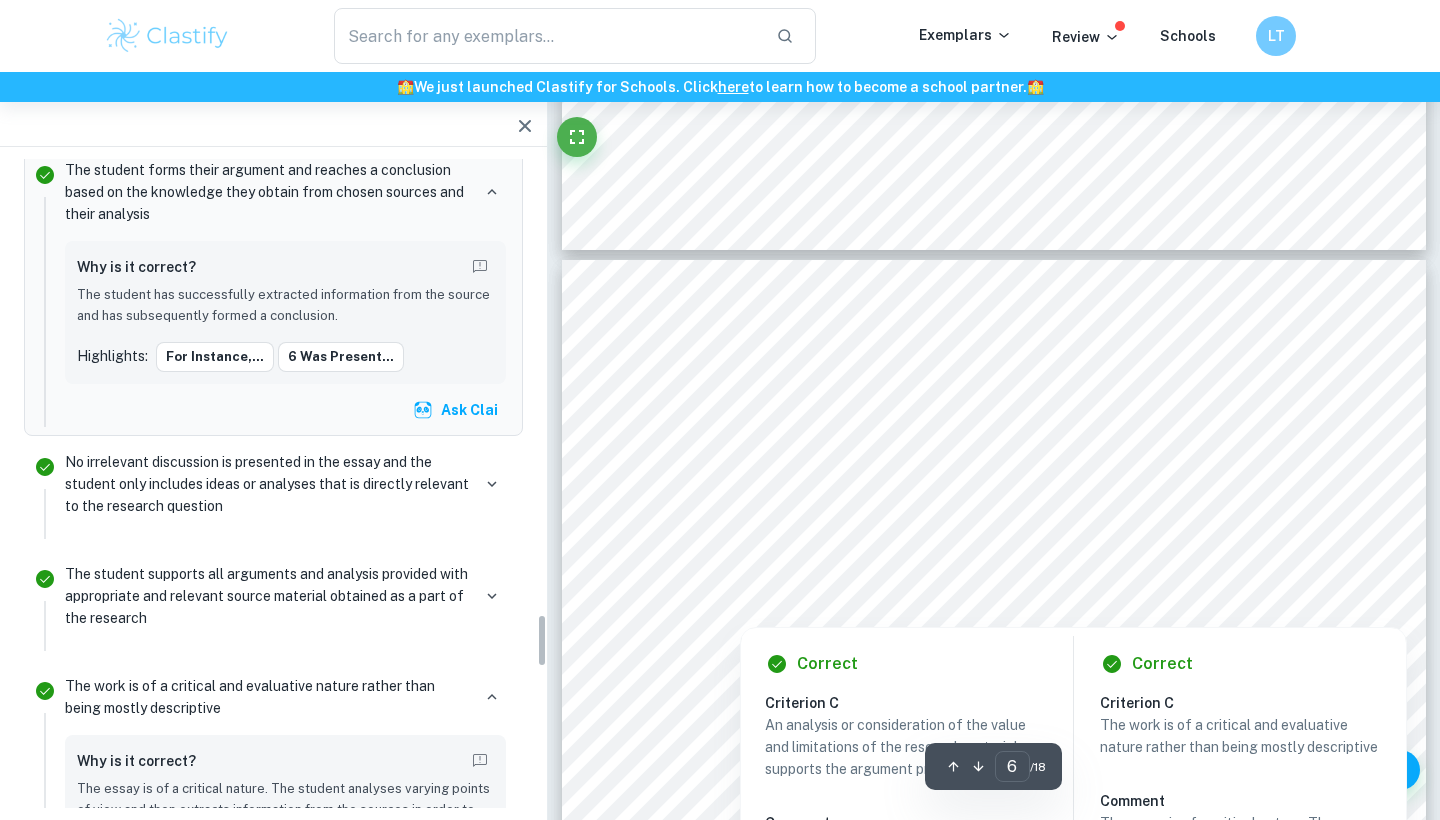 scroll, scrollTop: 5476, scrollLeft: 0, axis: vertical 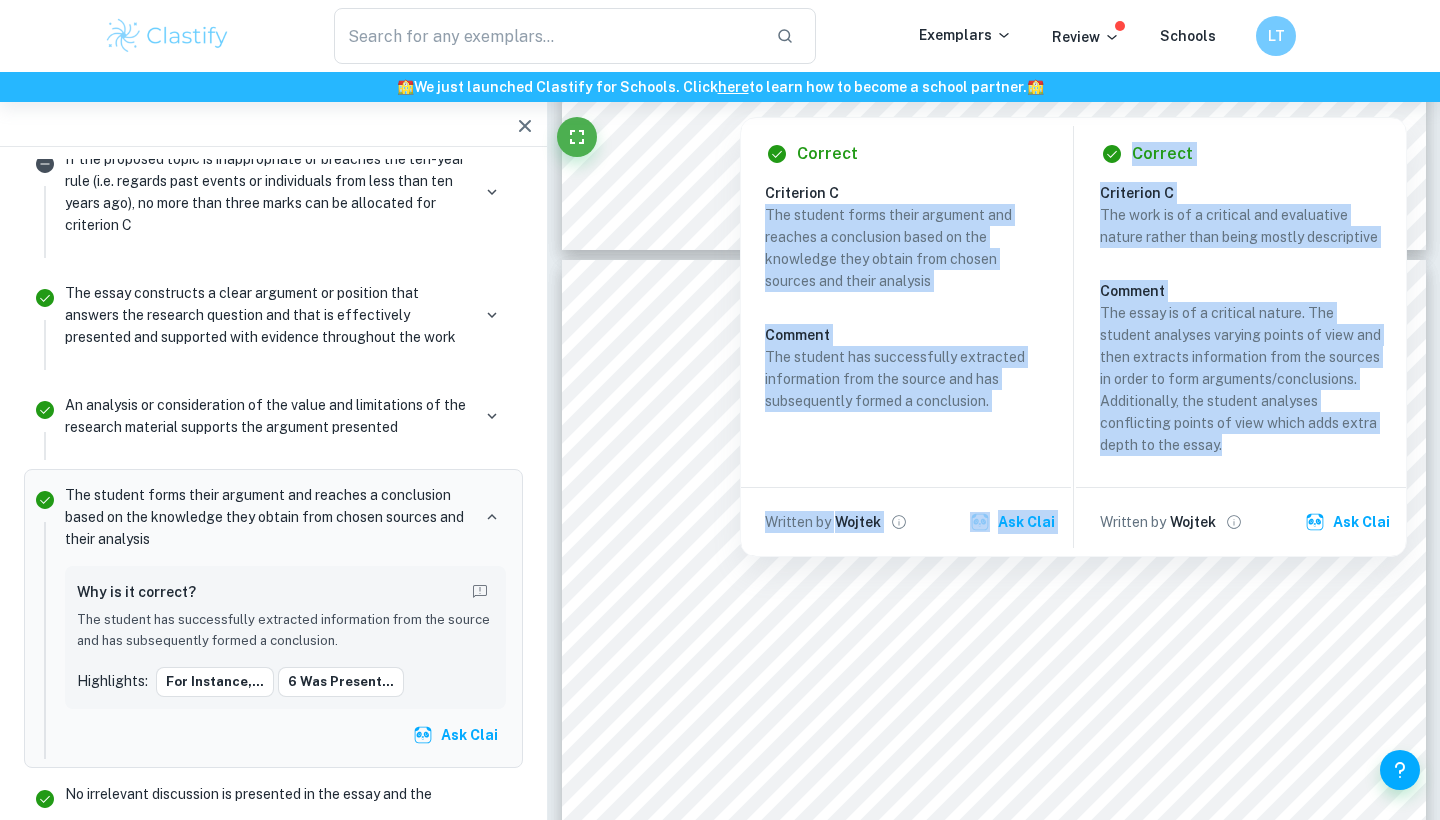 copy on "The student forms their argument and reaches a conclusion based on the knowledge they obtain from chosen sources and their analysis Comment The student has successfully extracted information from the source and has subsequently formed a conclusion. Written by Wojtek Ask Clai Correct Criterion C The work is of a critical and evaluative nature rather than being mostly descriptive Comment The essay is of a critical nature. The student analyses varying points of view and then extracts information from the sources in order to form arguments/conclusions. Additionally, the student analyses conflicting points of view which adds extra depth to the essay." 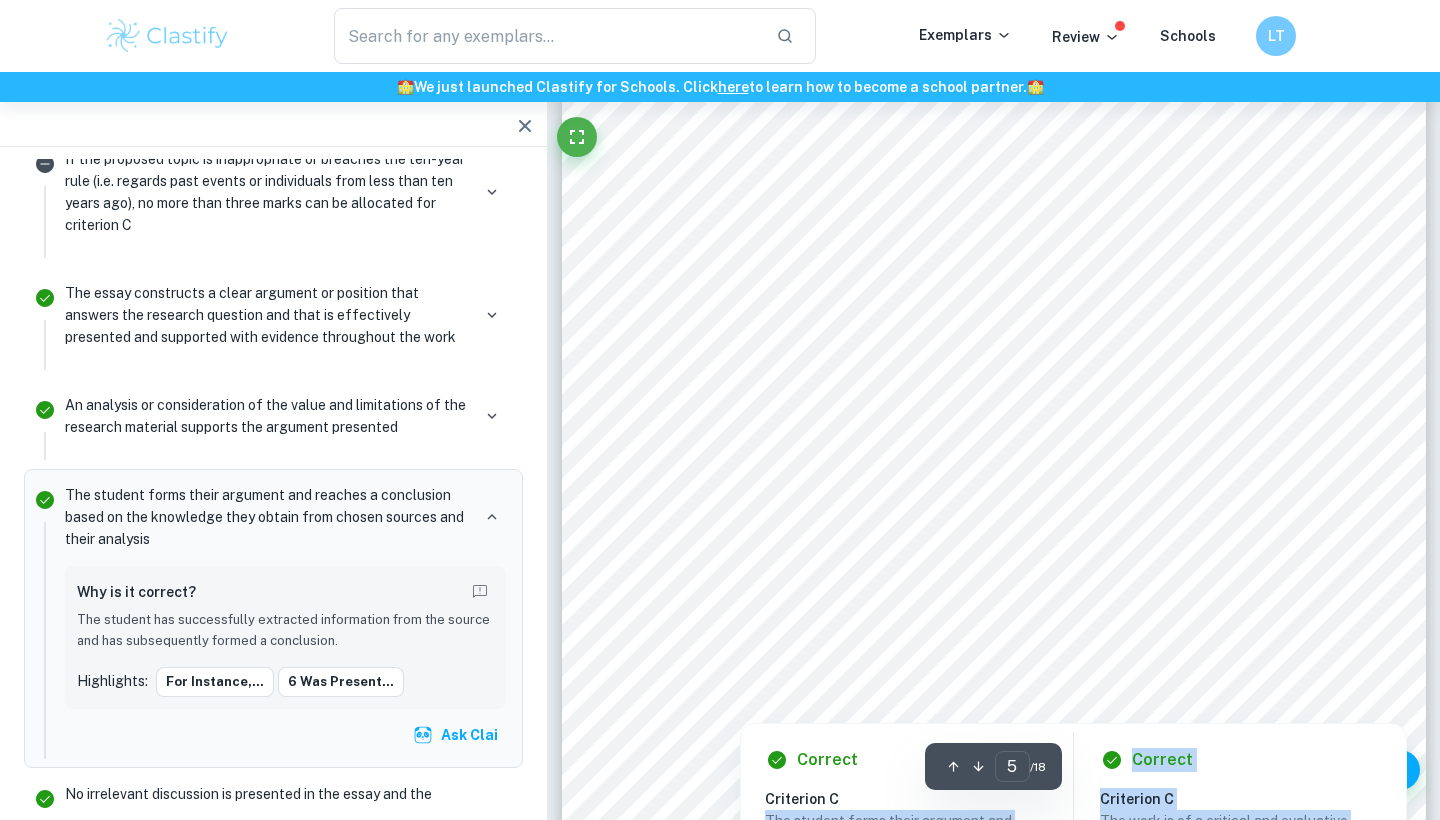 scroll, scrollTop: 5537, scrollLeft: 0, axis: vertical 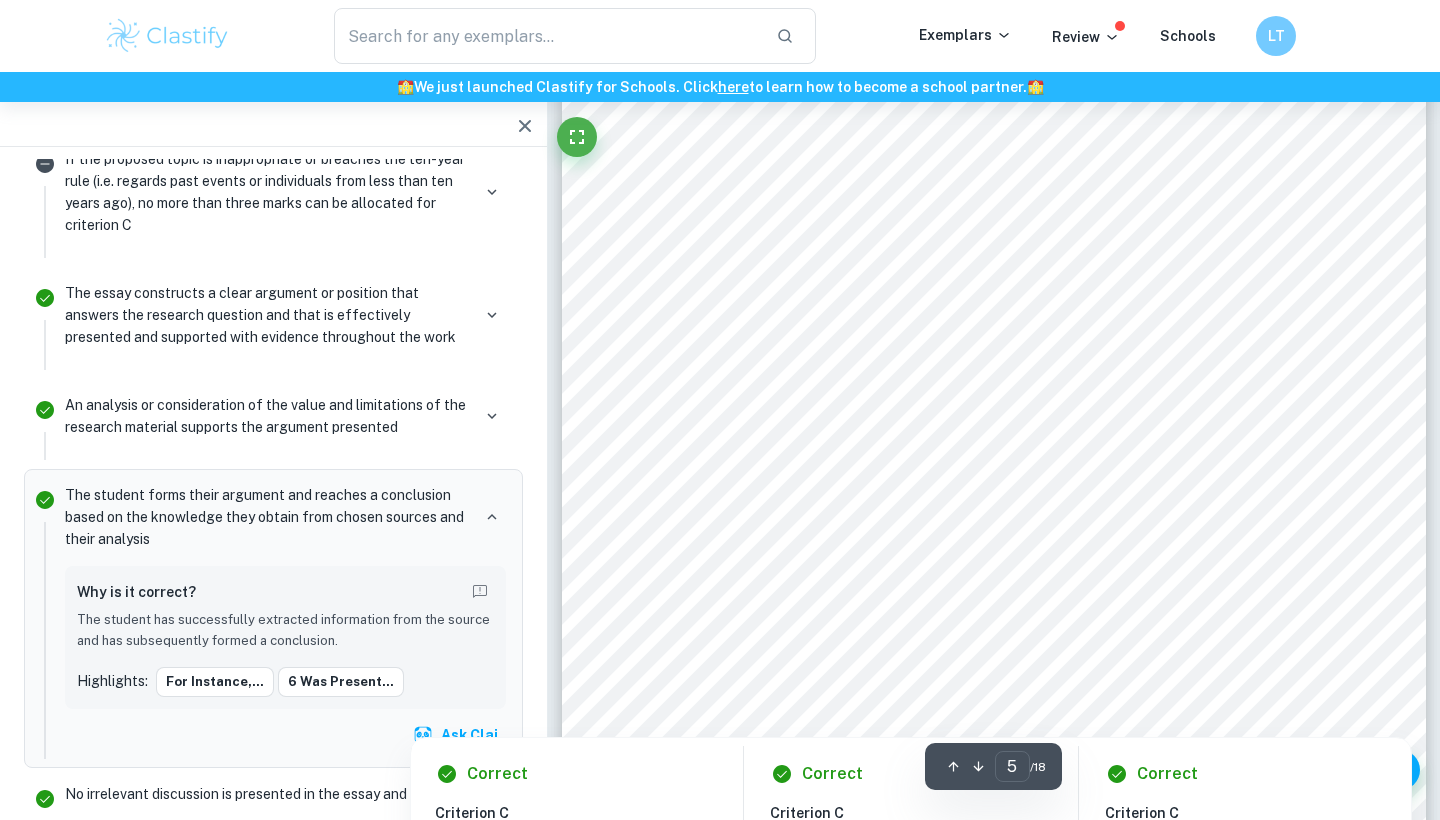 click at bounding box center [968, 322] 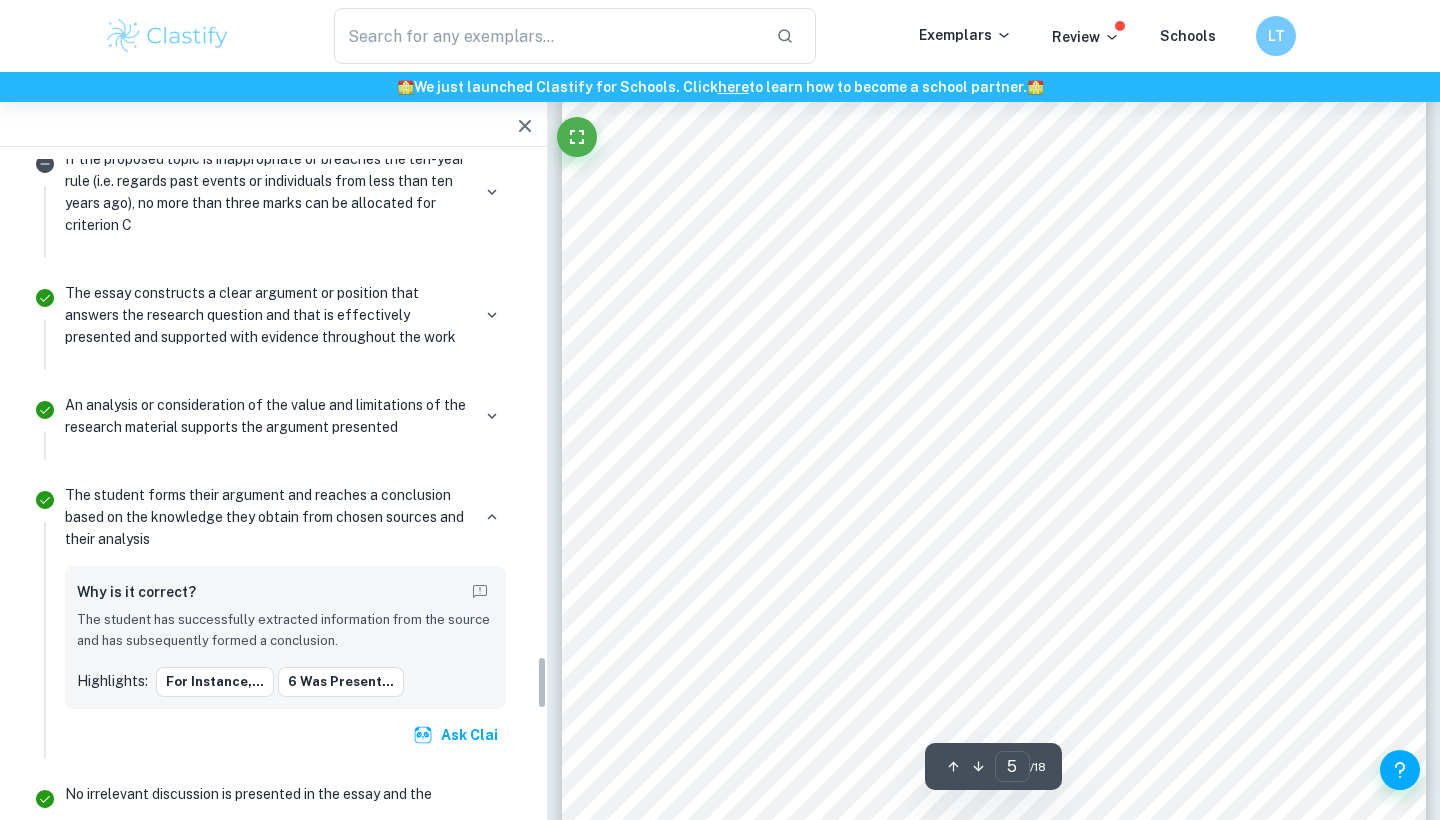 scroll, scrollTop: 5572, scrollLeft: 0, axis: vertical 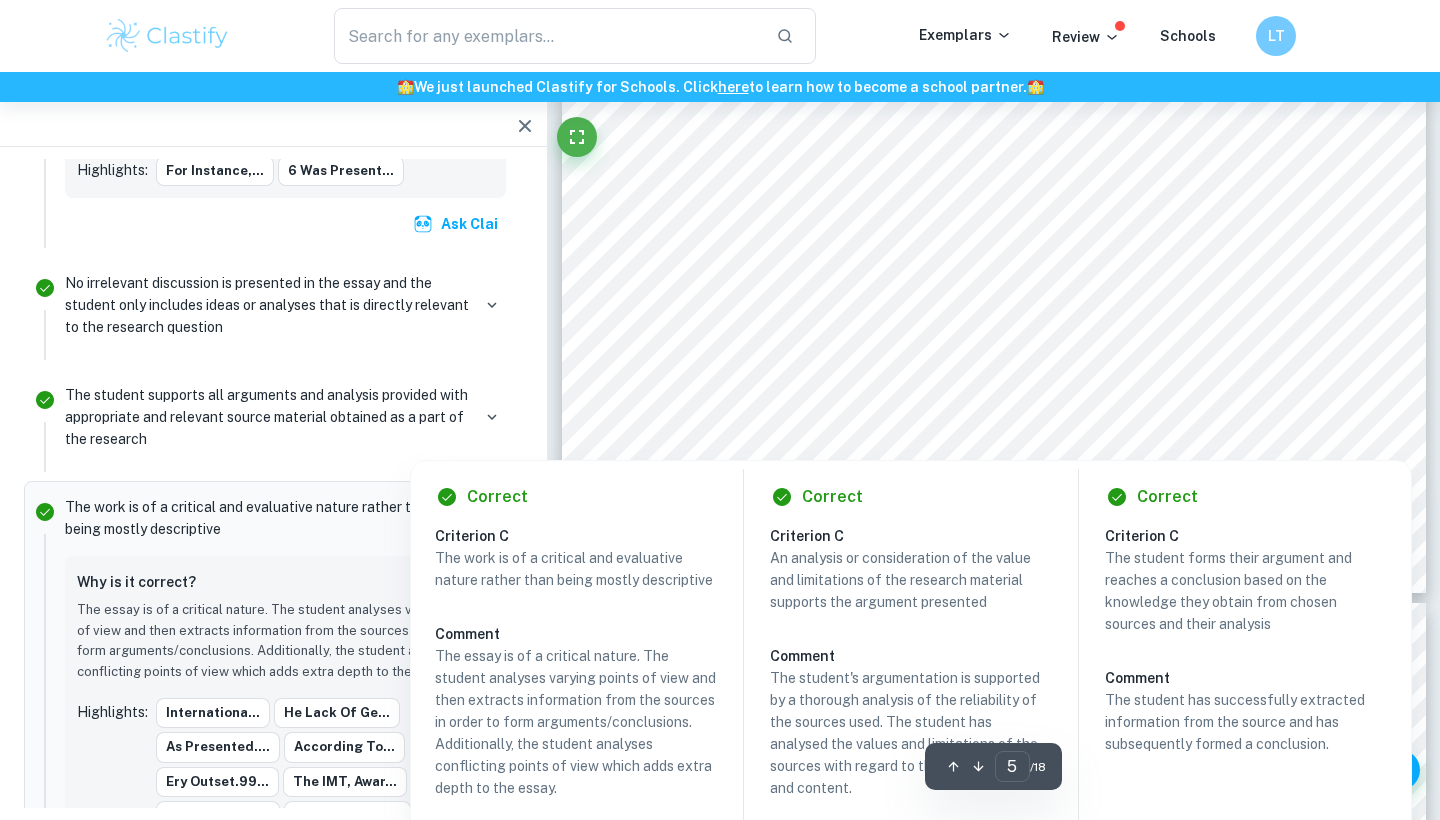 click at bounding box center [987, 125] 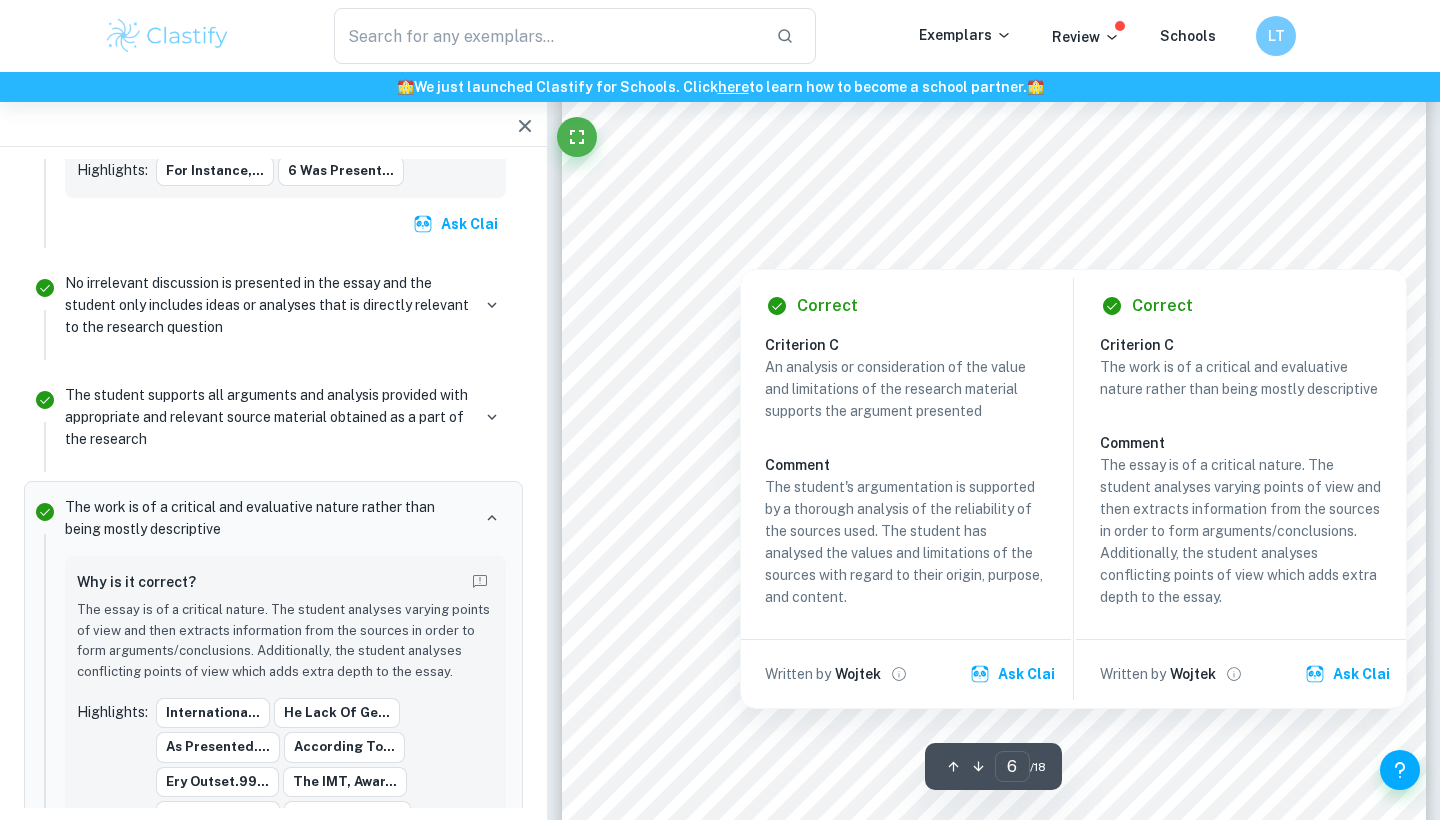 scroll, scrollTop: 6522, scrollLeft: 0, axis: vertical 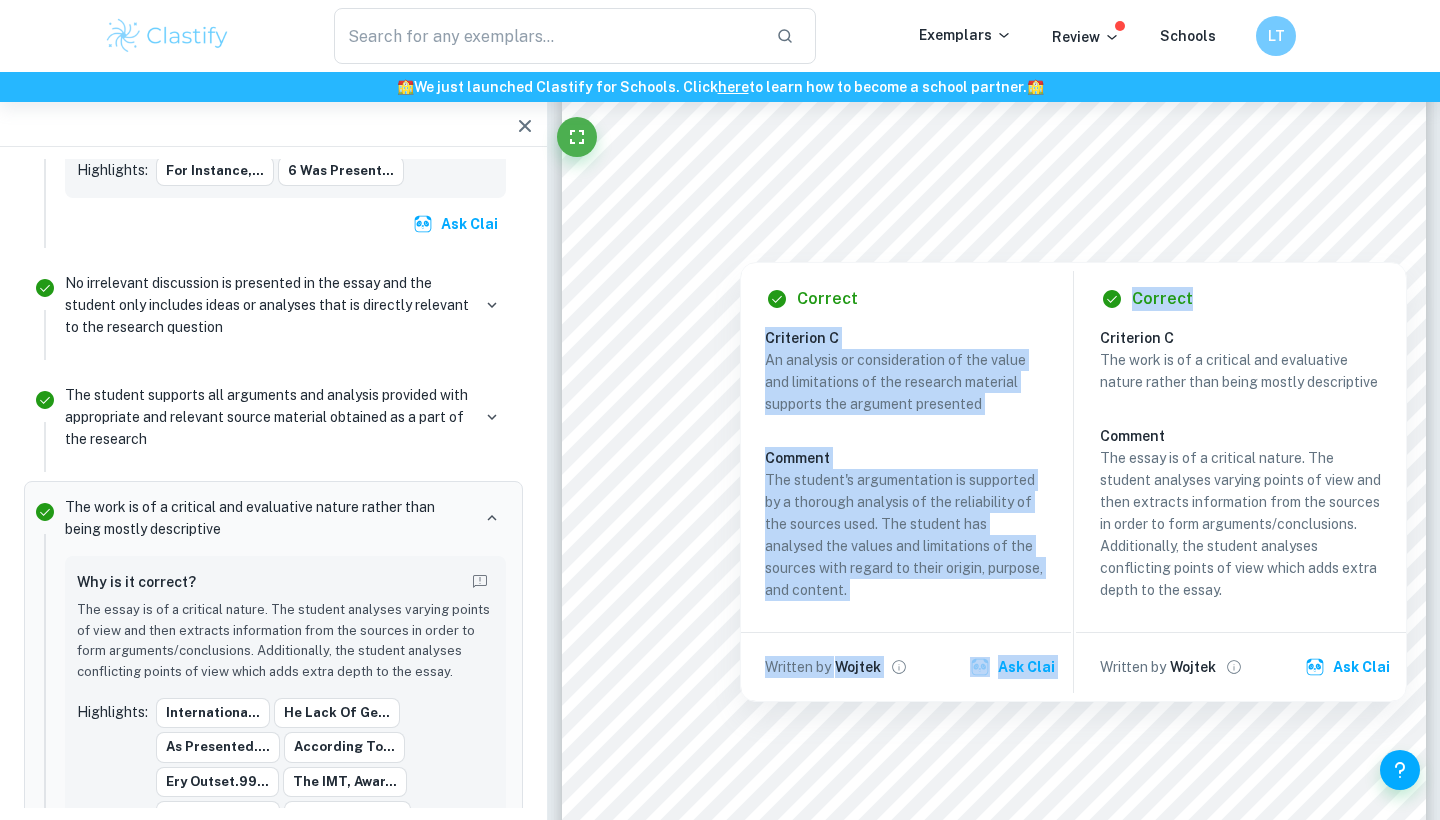 drag, startPoint x: 765, startPoint y: 333, endPoint x: 1206, endPoint y: 626, distance: 529.462 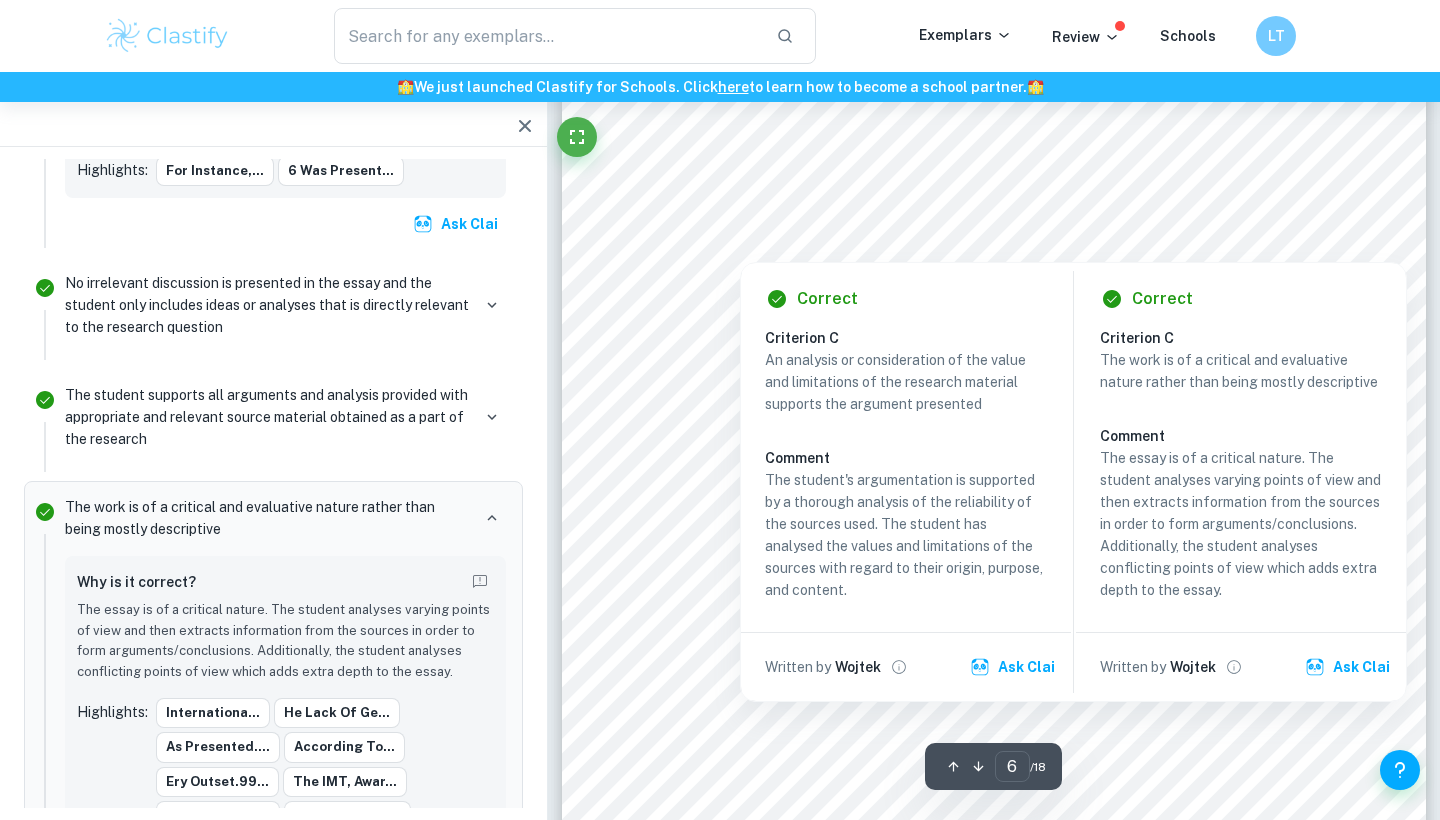click on "An analysis or consideration of the value and limitations of the research material supports the argument presented" at bounding box center [906, 382] 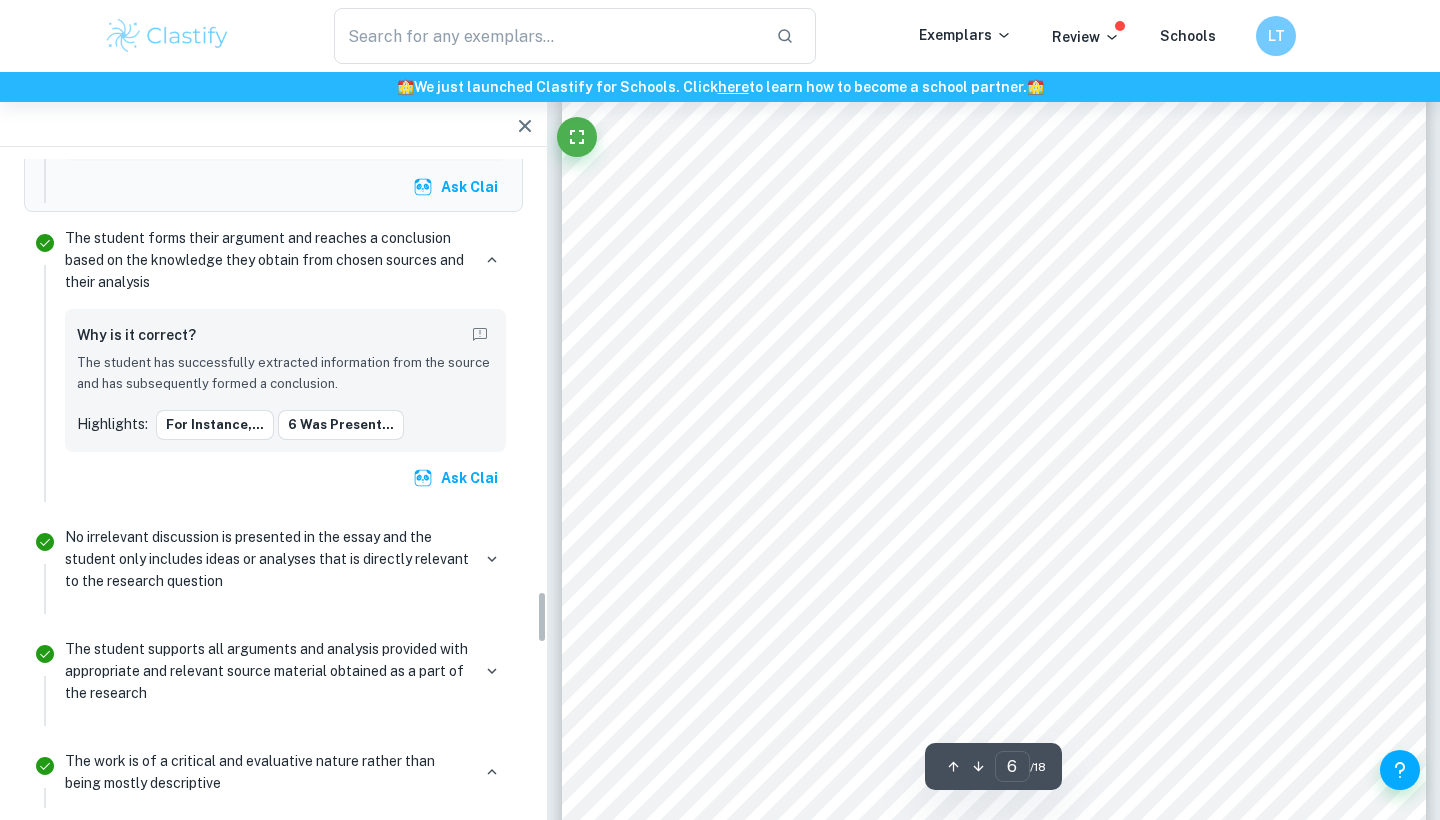 scroll, scrollTop: 5375, scrollLeft: 0, axis: vertical 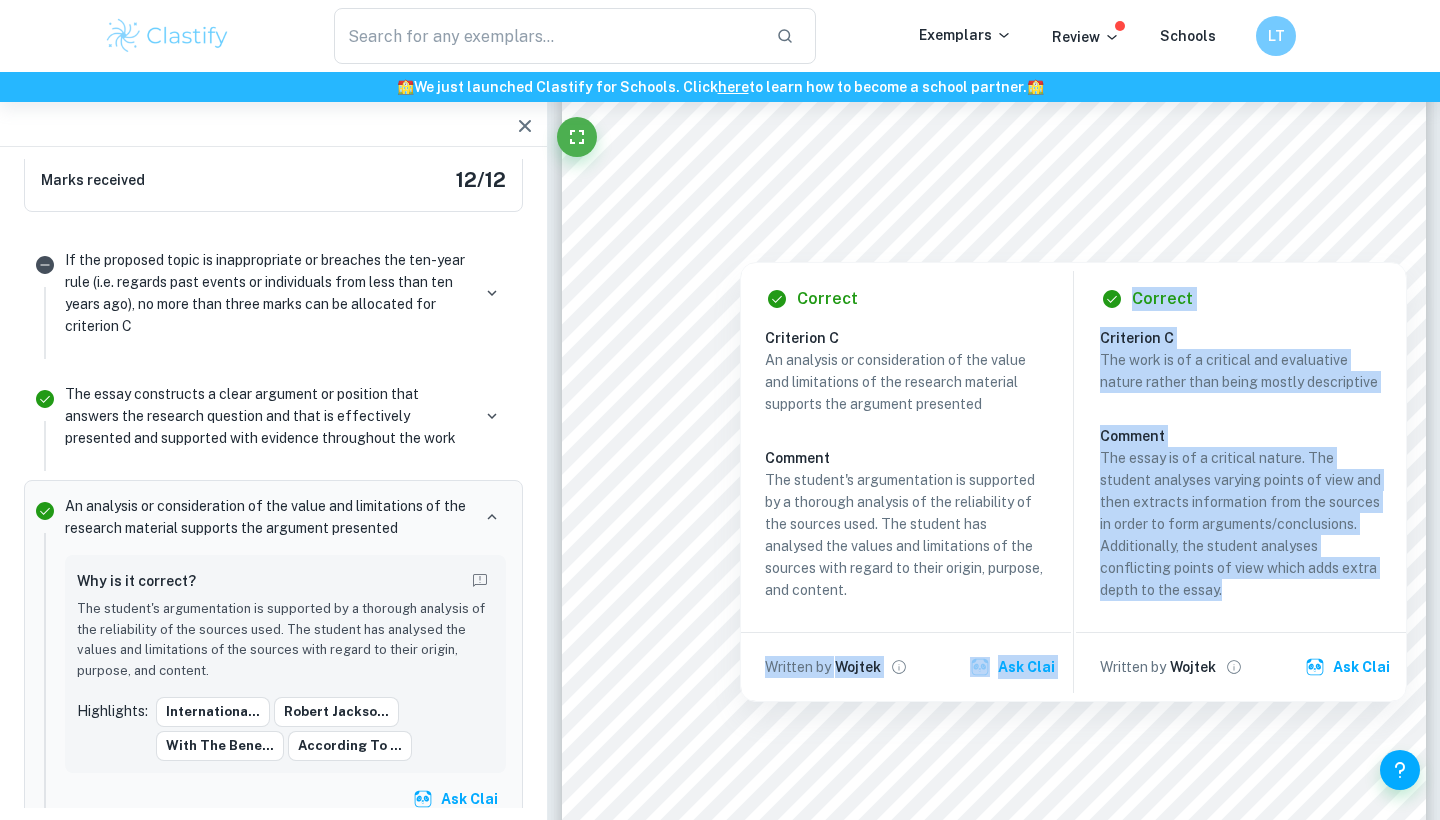 copy on "Written by Wojtek Ask Clai Correct Criterion C The work is of a critical and evaluative nature rather than being mostly descriptive Comment The essay is of a critical nature. The student analyses varying points of view and then extracts information from the sources in order to form arguments/conclusions. Additionally, the student analyses conflicting points of view which adds extra depth to the essay. Written by Wojtek Ask Clai" 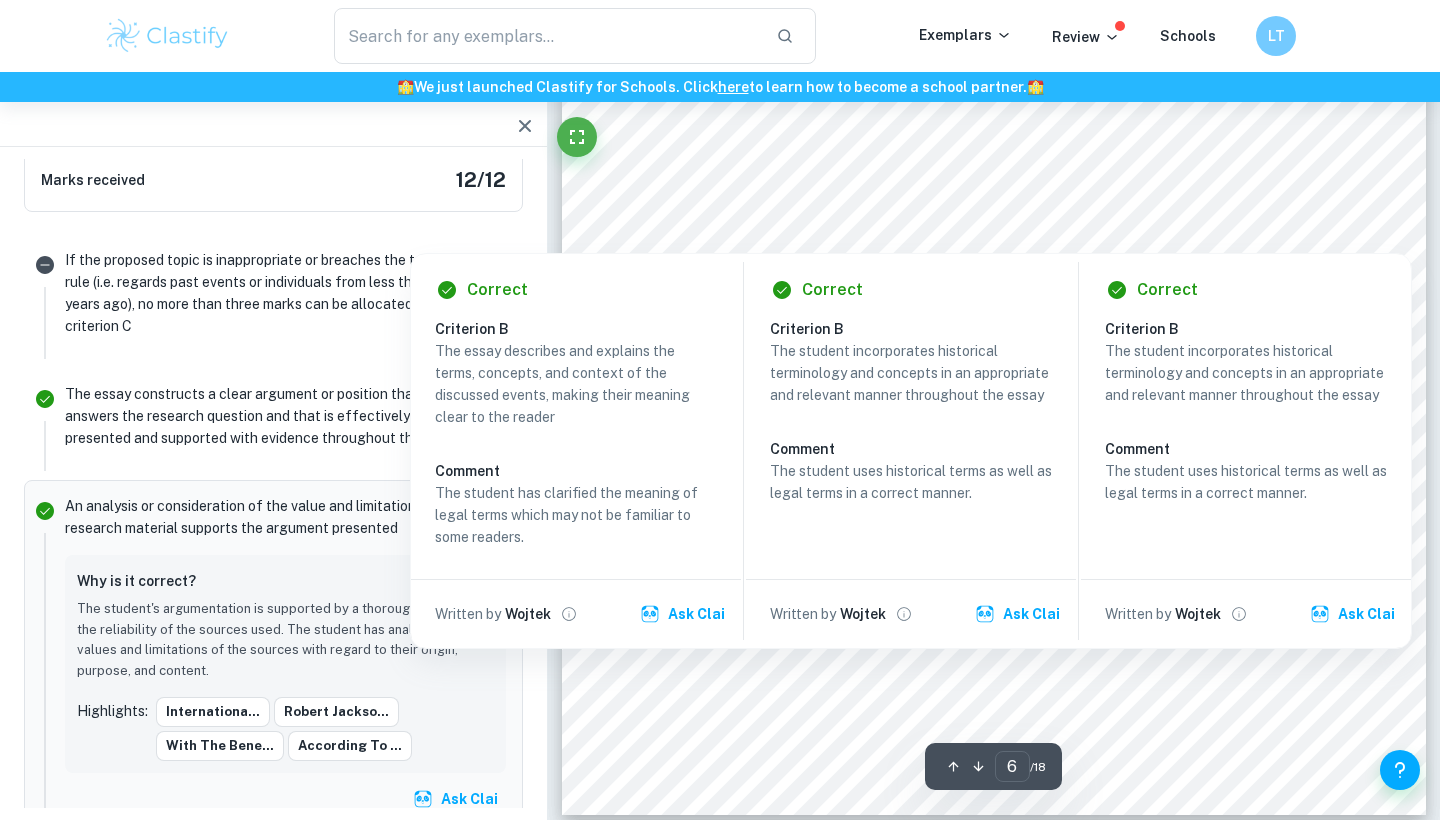 scroll, scrollTop: 6832, scrollLeft: 0, axis: vertical 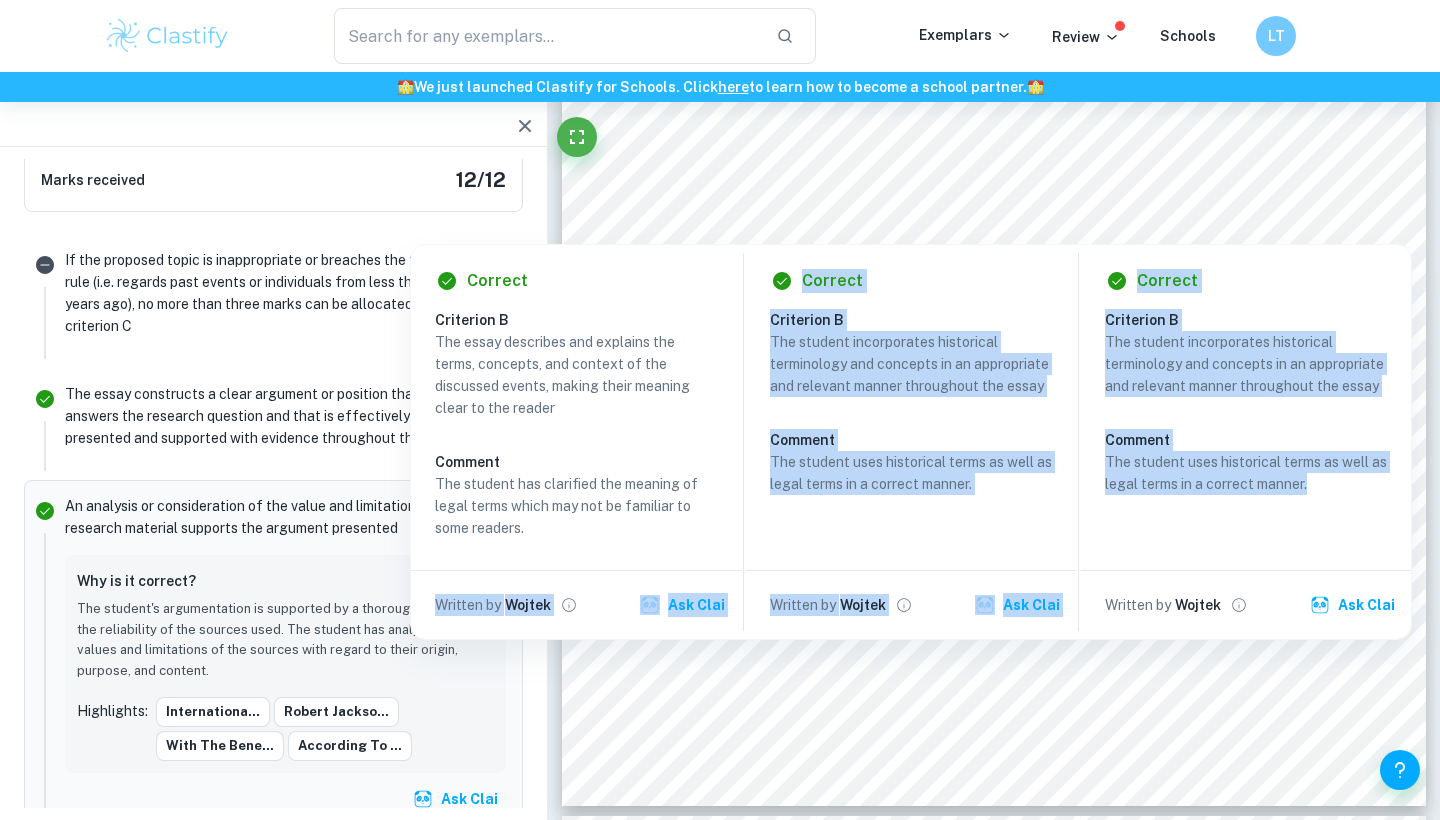 drag, startPoint x: 428, startPoint y: 320, endPoint x: 1211, endPoint y: 513, distance: 806.43536 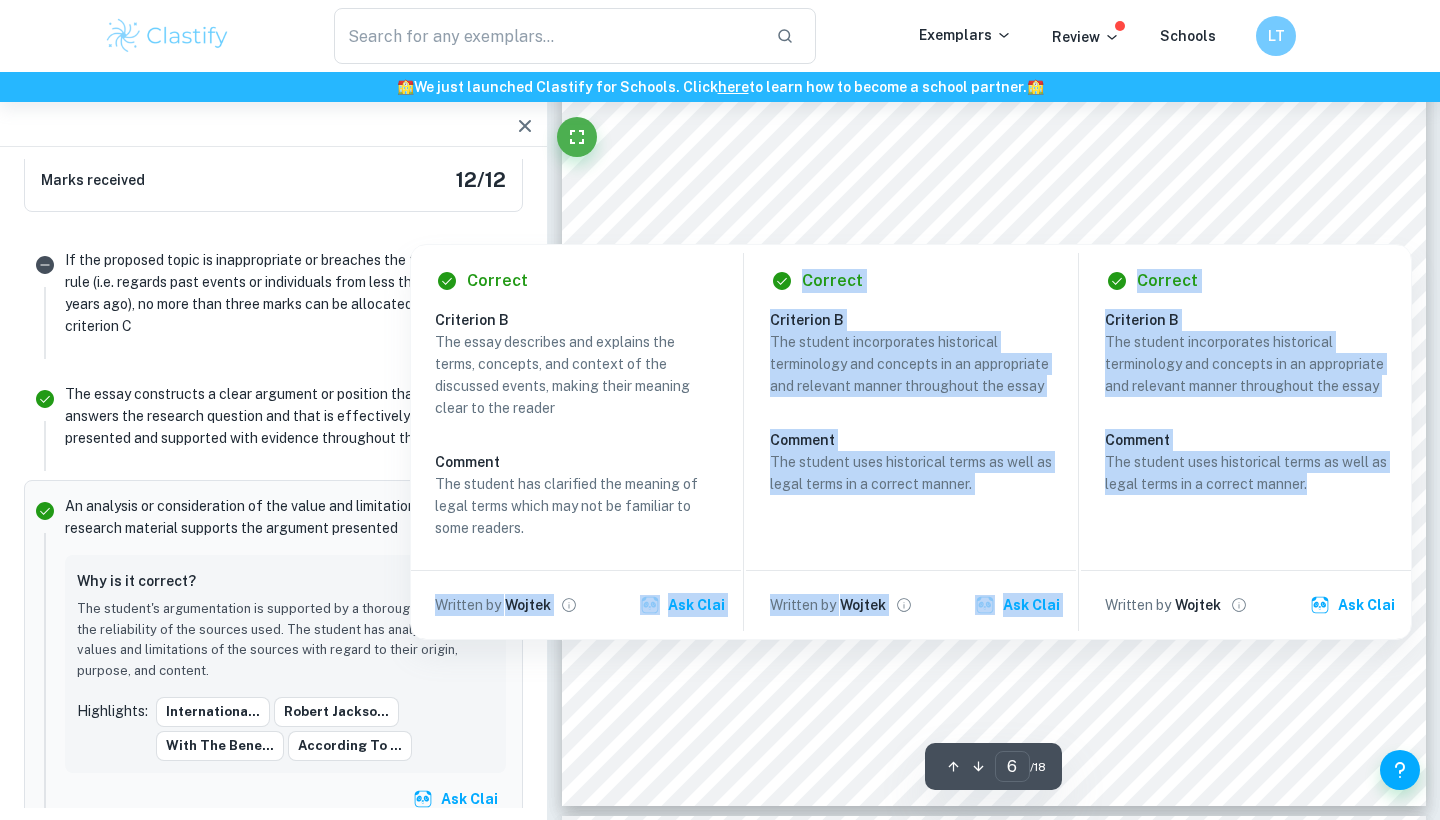 click 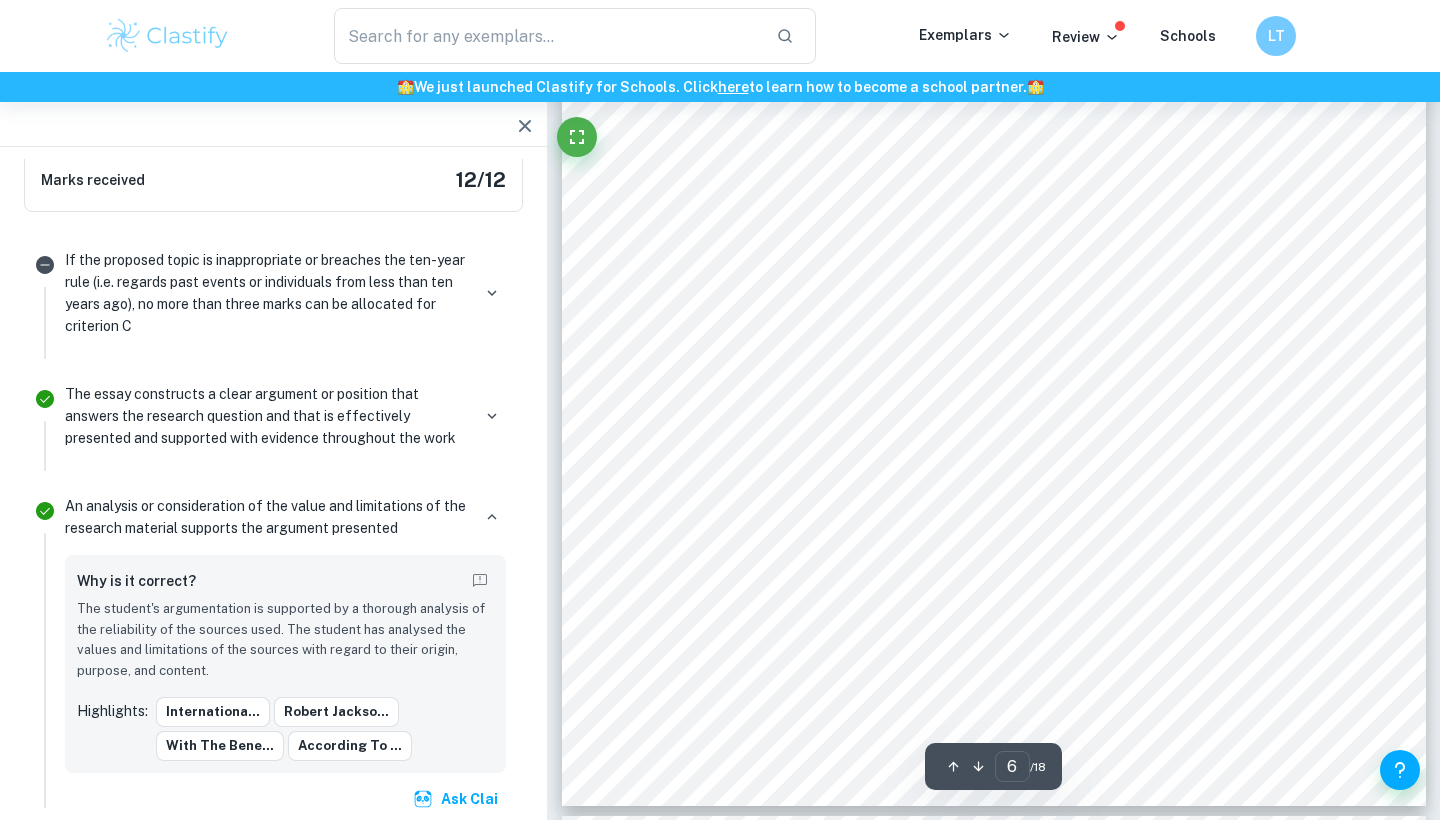 click on "6 was presented. Such an approach directly contradicts the role of a judge which is supposed to apply and serve the law only, with accordance to evidence and without any preconceptions ([SOURCE], n.d.). With the benefit of hindsight, Criminal Lawyer [LAST] argues that General [NAME] was much more on the radical side and the rest of the judges did not share such extremist views, nevertheless, she agrees with [LAST] that remaining impartial without any emotive influence, in any of the judges, was unattainable, due to their country9s involvement in the war ([SOURCE], [YEAR]). What is more, the make-up of the Tribunal violated Locke9s separation of powers theory which is adopted by the majority of modern constitutional states. The theory states that there should be no overlap between the Executive, Legislature and Judiciary, as only then, without the influence of other bodies, the Judiciary   89is able to render justice impartially on the basis of law99     89this 9 that" at bounding box center (994, 196) 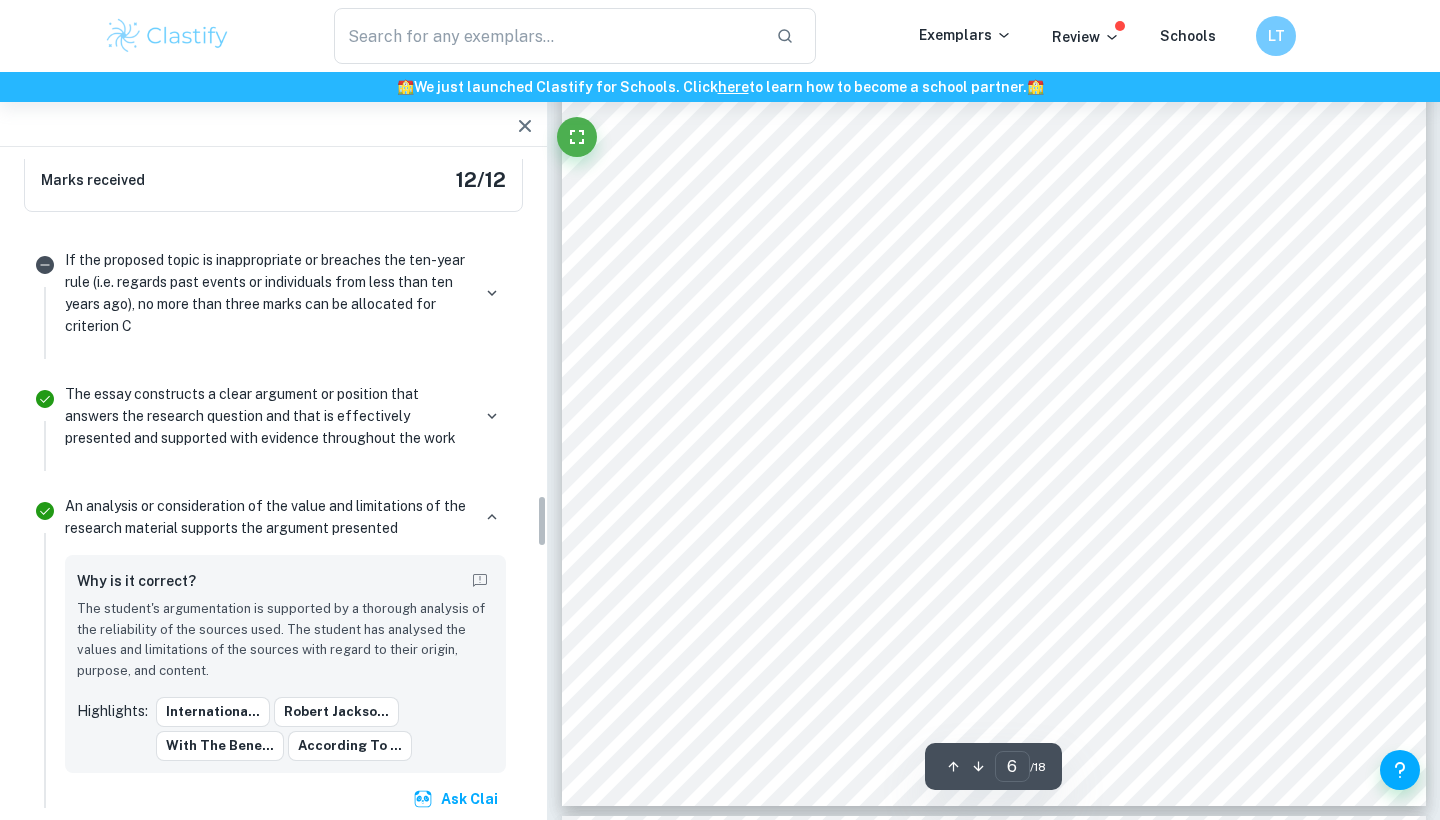 scroll, scrollTop: 4197, scrollLeft: 0, axis: vertical 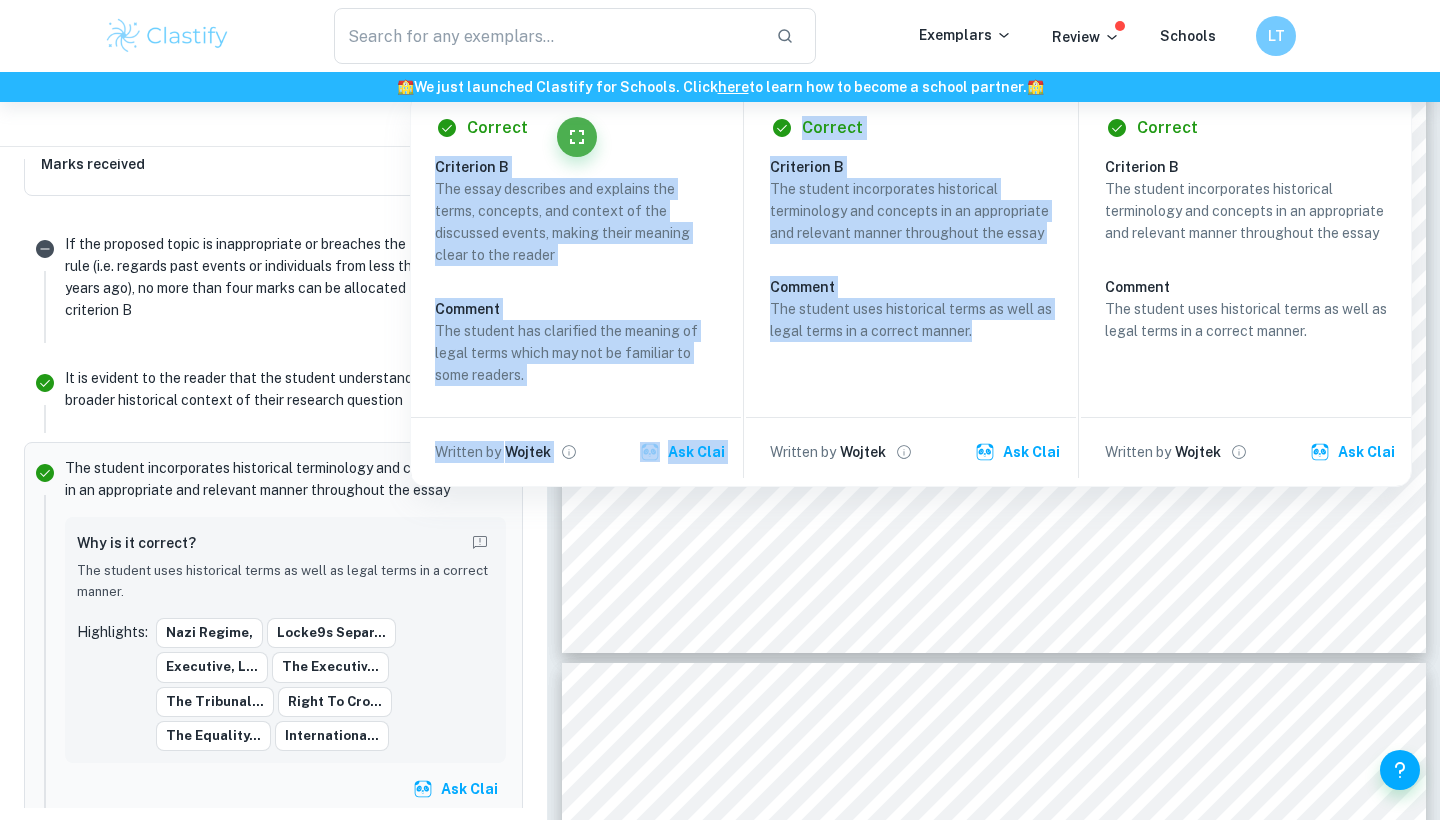 drag, startPoint x: 436, startPoint y: 161, endPoint x: 994, endPoint y: 358, distance: 591.75415 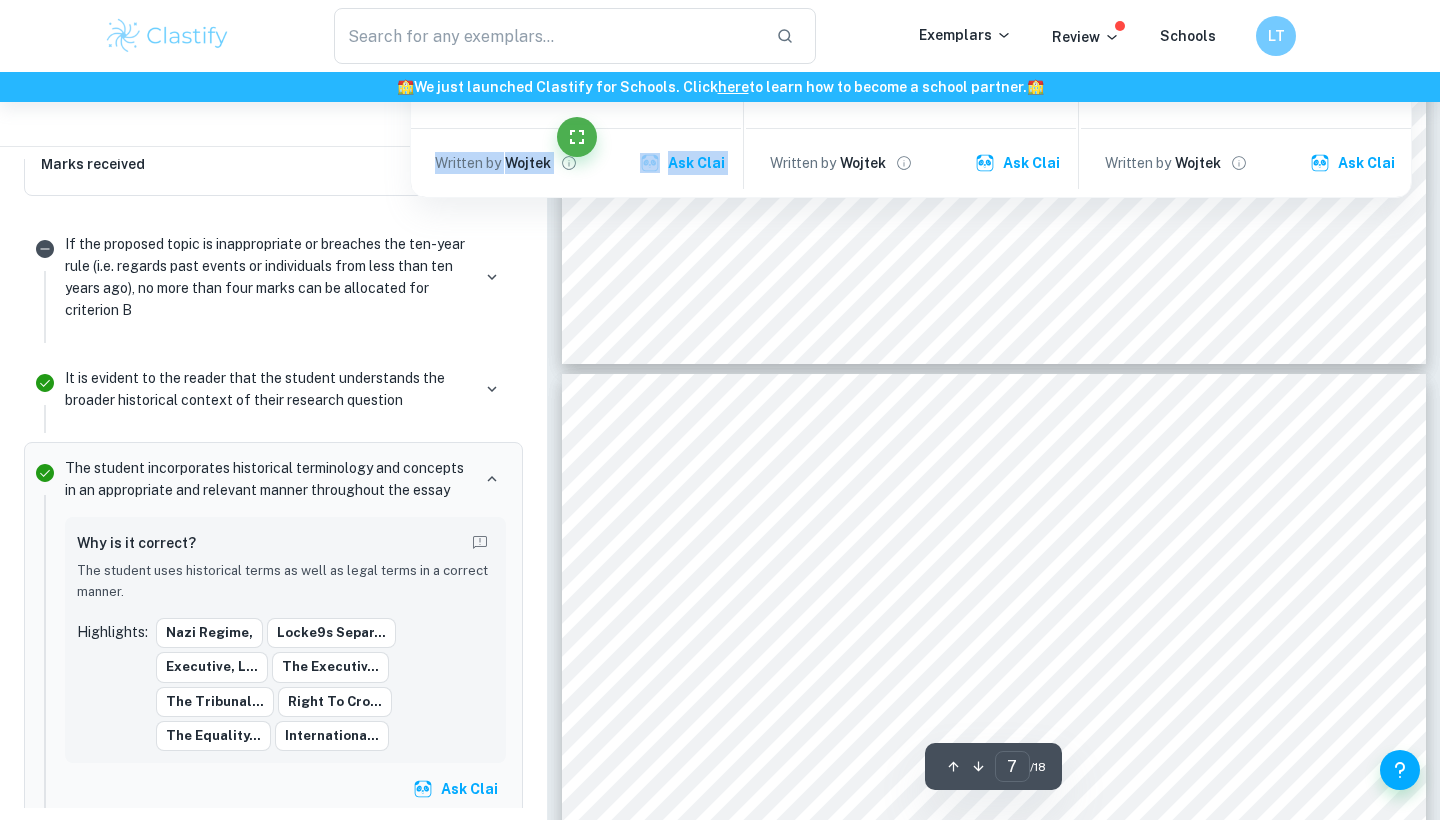 scroll, scrollTop: 7412, scrollLeft: 0, axis: vertical 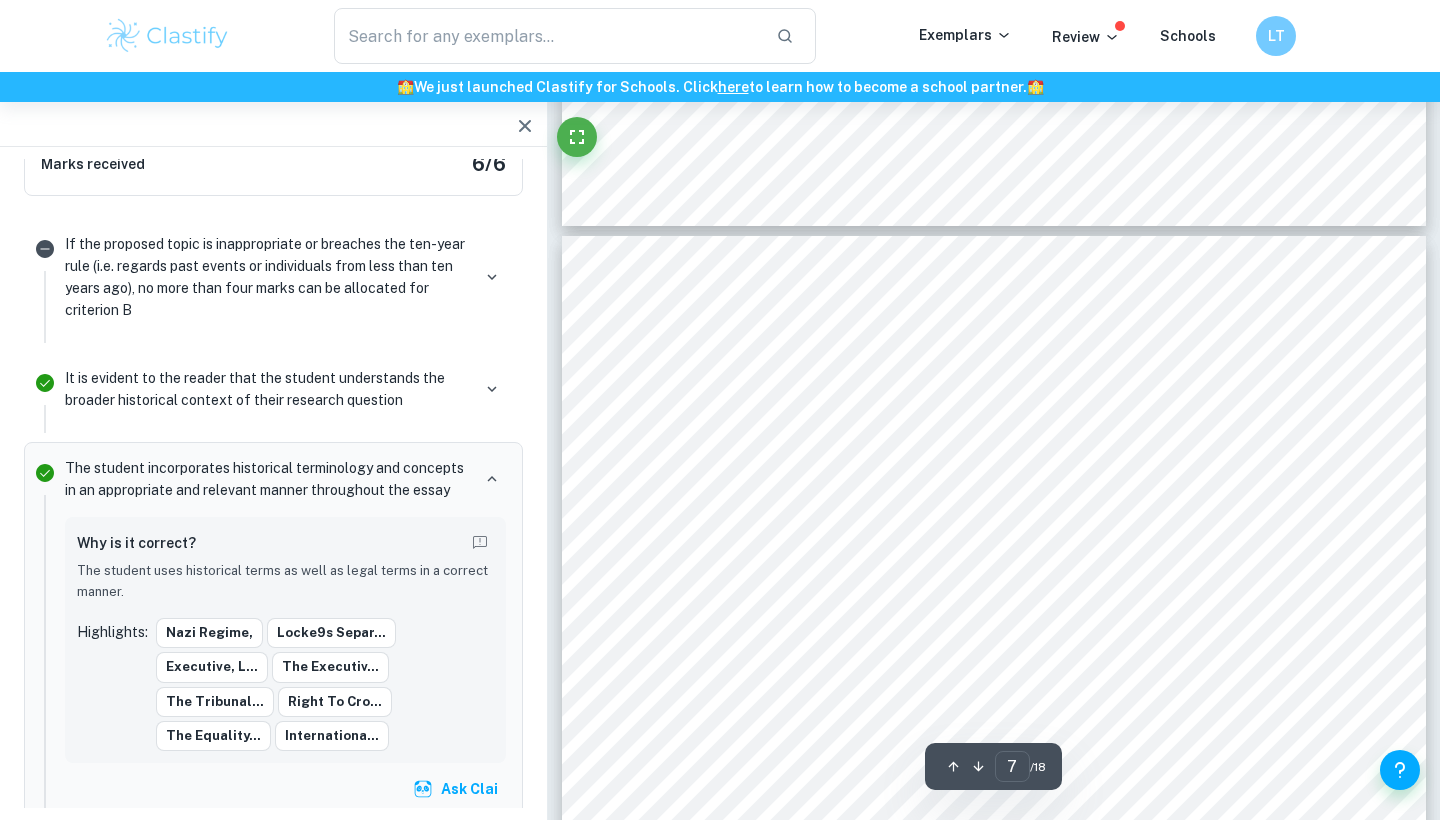 click on "Ask Clai 7 ​ / 18 1 INTERNATIONAL BACCAULERETE DIPLOMA PROGRAM Extended Essay in History: Due Process at Nuremberg Research Question: To what extent were the Nuremberg Trials defendants afforded a fair due process? Word Count: 3731 2 Table of Contents Introduction   &&&&&&&&&&&&&&&&&&&&&&&&&&&&&&&&&&   3 Analysis   &&&&&&&&&&&&&&&&&&&&&&&&&&&&&&&&&&&&..   4 Conclusion   &&&&&&&&&&&&&&&&&&&&&&&&&&&&&&&&&&   13 Bibliography   &&&&&&&&&&&&&&&&&&&&&&&&&&&&&&&&&.   15 3 Introduction After the end of the Second World War, the Allies had to face the upmost important task of dealing with the senior Nazis that have unleashed the war and the immeasurable pain and suffering that has come with it. While most of the public called for a political execution (Santry, [YEAR]), the victors have decided to let the accused stand trial, which was something that has never been seen before and to which Justice Jackson has referred to as   89one of the most significant tributes that Power has ever paid to Reason99     4 Analysis   5" at bounding box center (994, 3854) 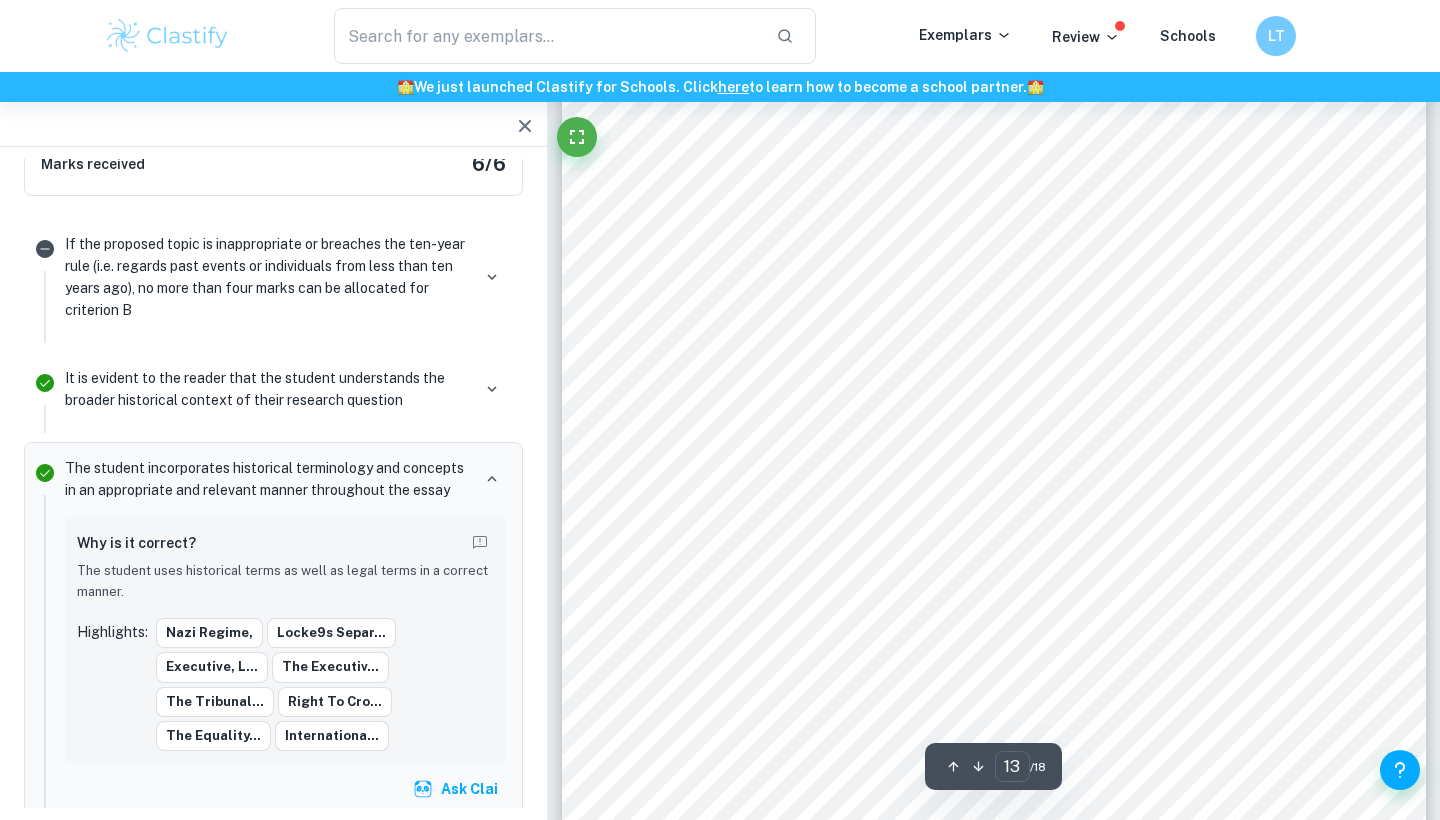 scroll, scrollTop: 15352, scrollLeft: 0, axis: vertical 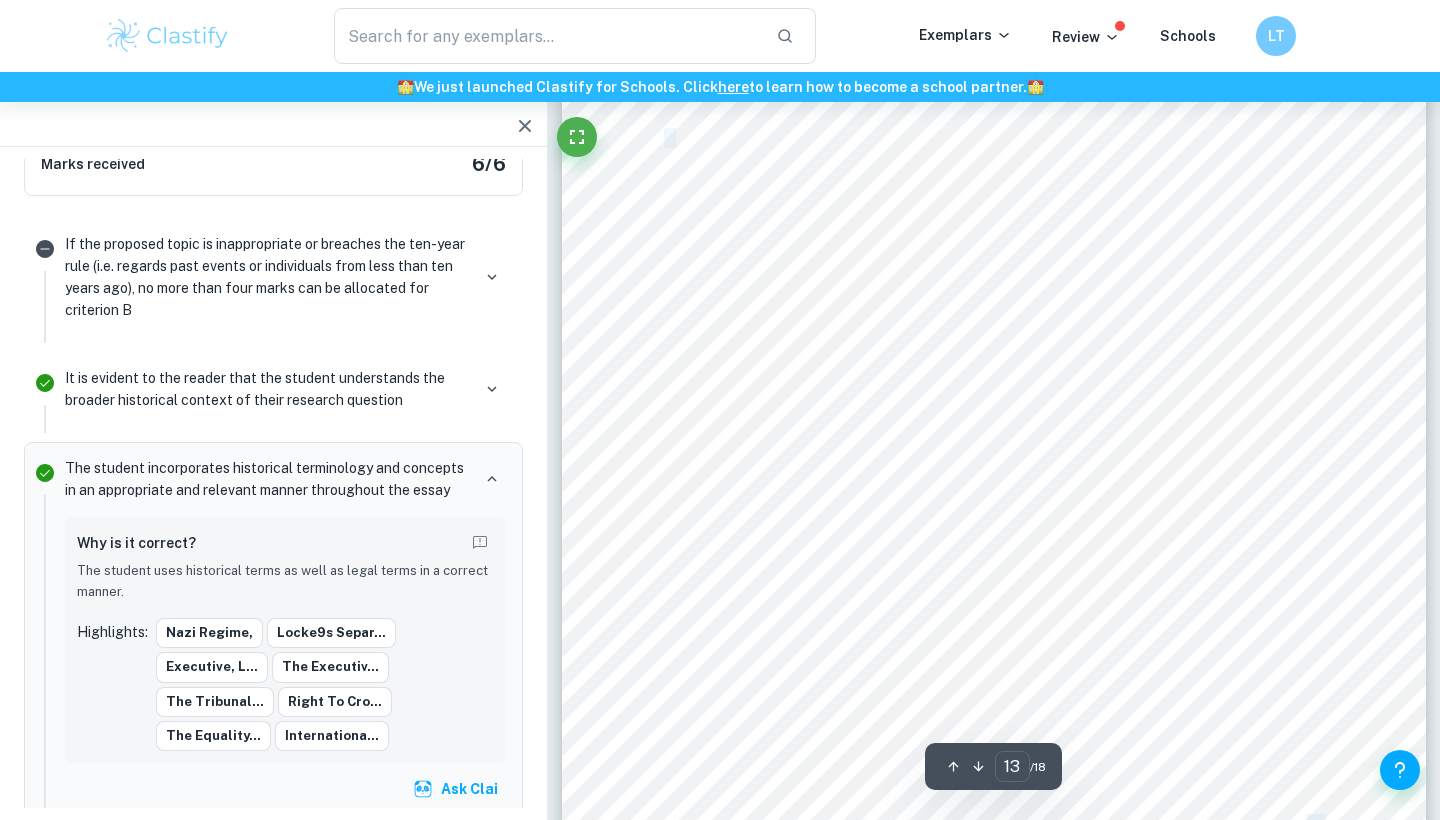 click on "13 according to [SOURCE] ([YEAR]),   89significantly compromised the equality (and therefore fairness) of the trial99 . What is however important to mention is that according to [LAST], given the timing and circumstances, no alternative approach could have been taken as the entire trials would have been jeopardised if the Tribunal admitted the wrongdoings of the Allies during the war. Nevertheless, [LAST] agrees that the prohibition of the   89tu quoque99 defence did indeed compromise the equalness of the trials as he believes that   89the laws of war are not a one-way street99   ([SOURCE], [YEAR]). Conclusion The Nuremberg Trials marked the beginning of the development of international criminal law and set the course for future cases of international significance ([SOURCE], [YEAR]). While the Trials surely can be applauded for the fact that for the first time in history major war criminals were given a chance to stand in front of a jury, the IMT at Nuremberg impartially render justice." at bounding box center [994, 293] 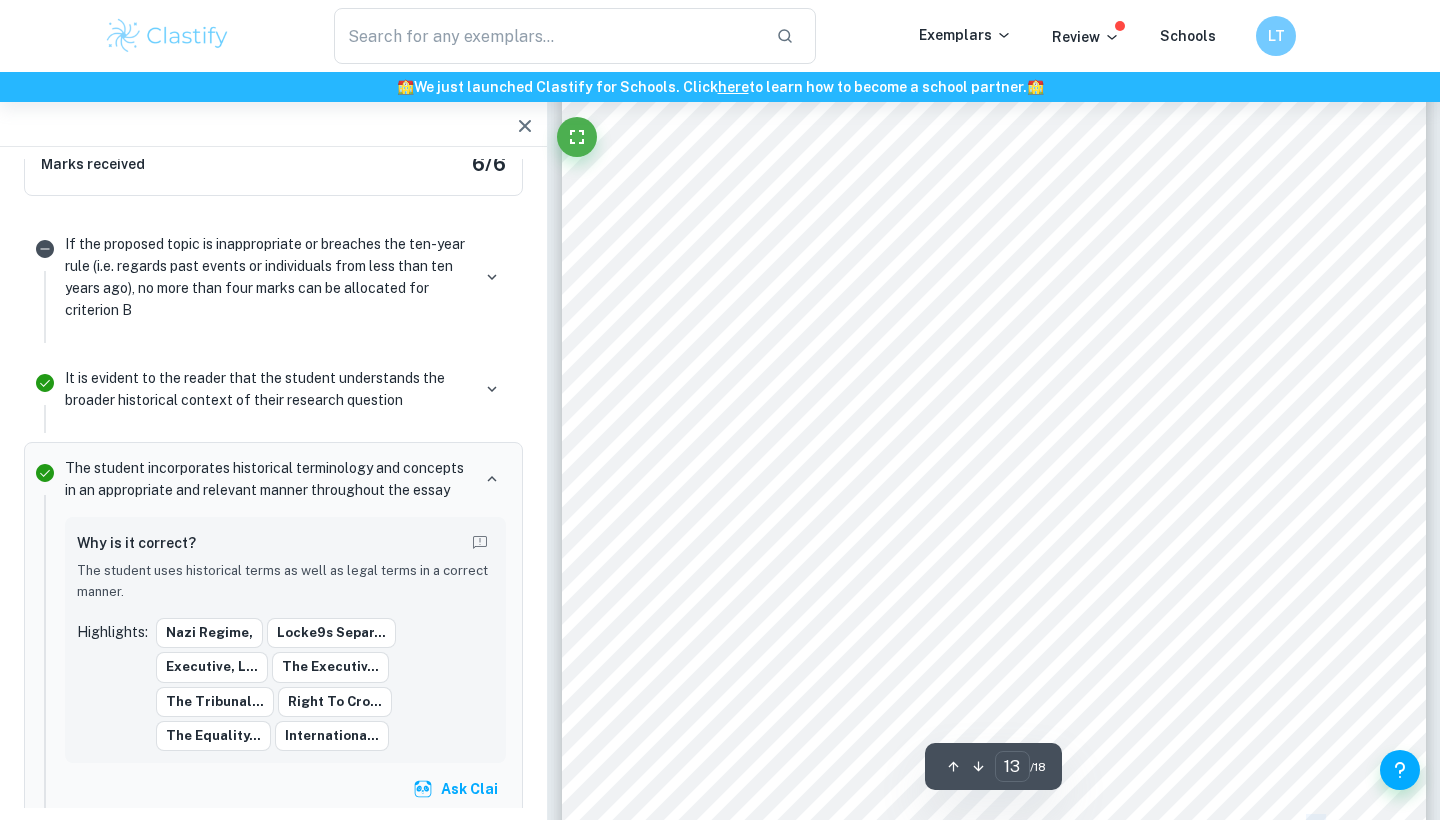 click on "Conclusion" at bounding box center [705, 138] 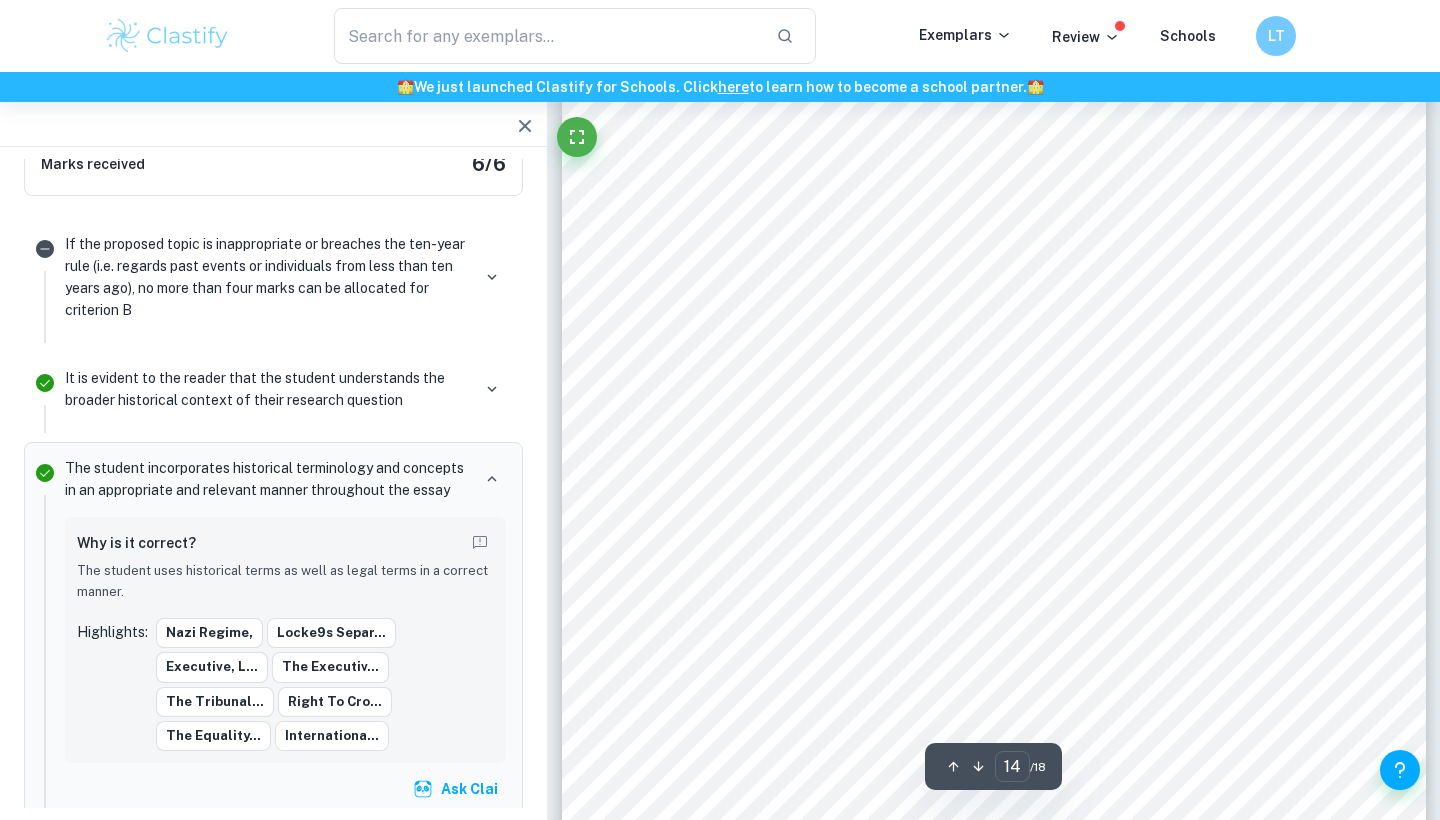 scroll, scrollTop: 16338, scrollLeft: 0, axis: vertical 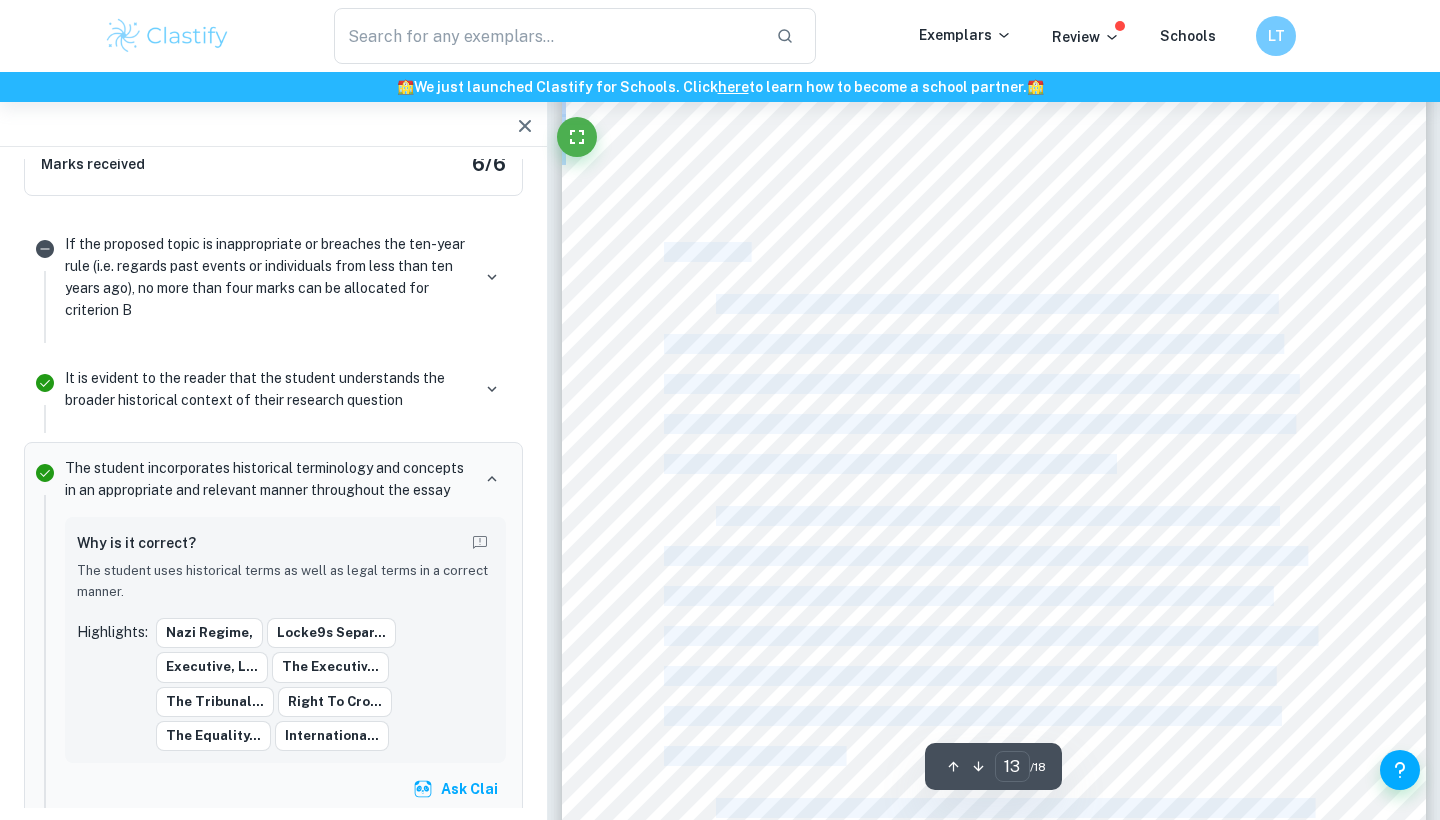 drag, startPoint x: 838, startPoint y: 584, endPoint x: 667, endPoint y: 251, distance: 374.33942 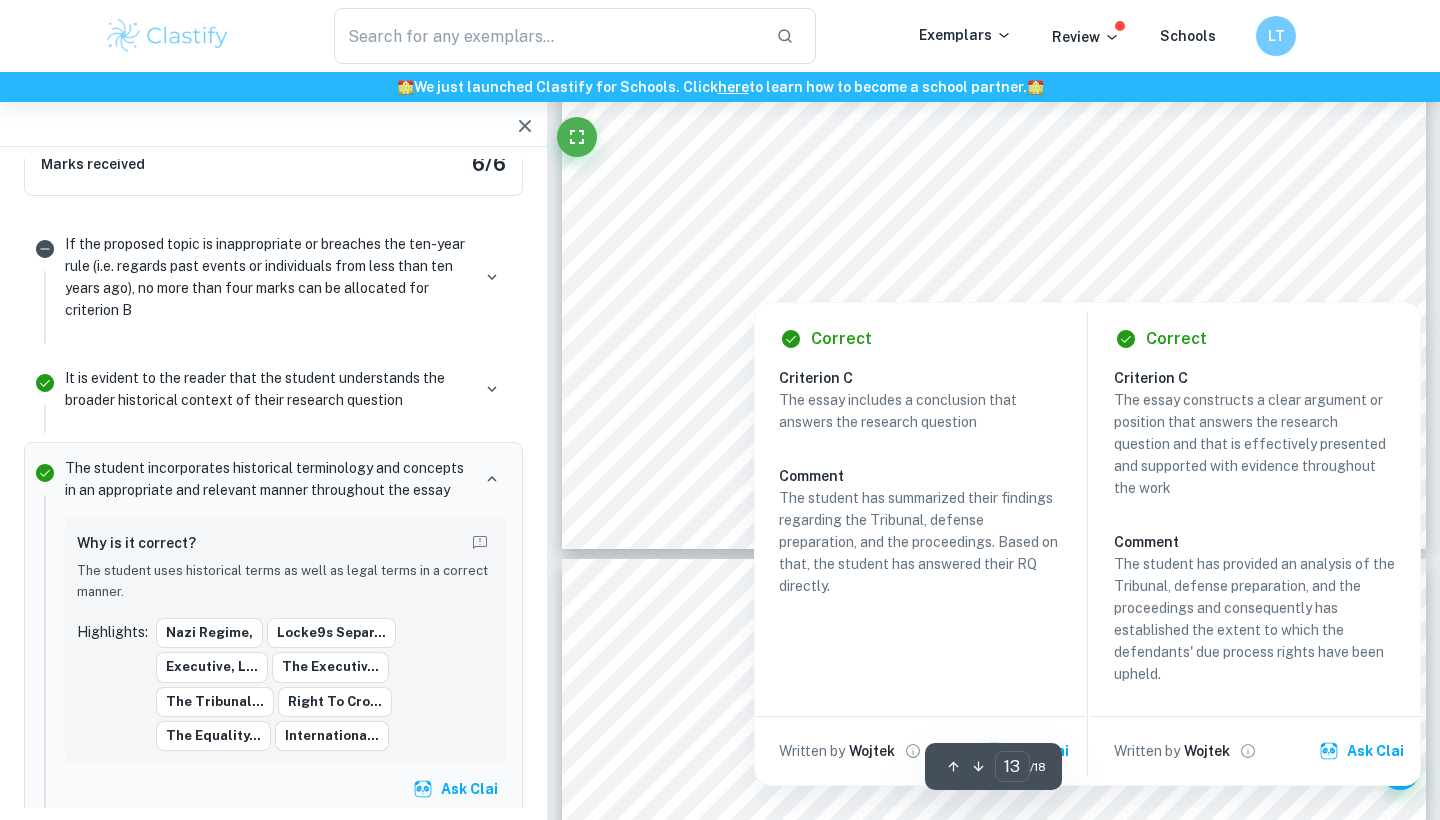 scroll, scrollTop: 15707, scrollLeft: 0, axis: vertical 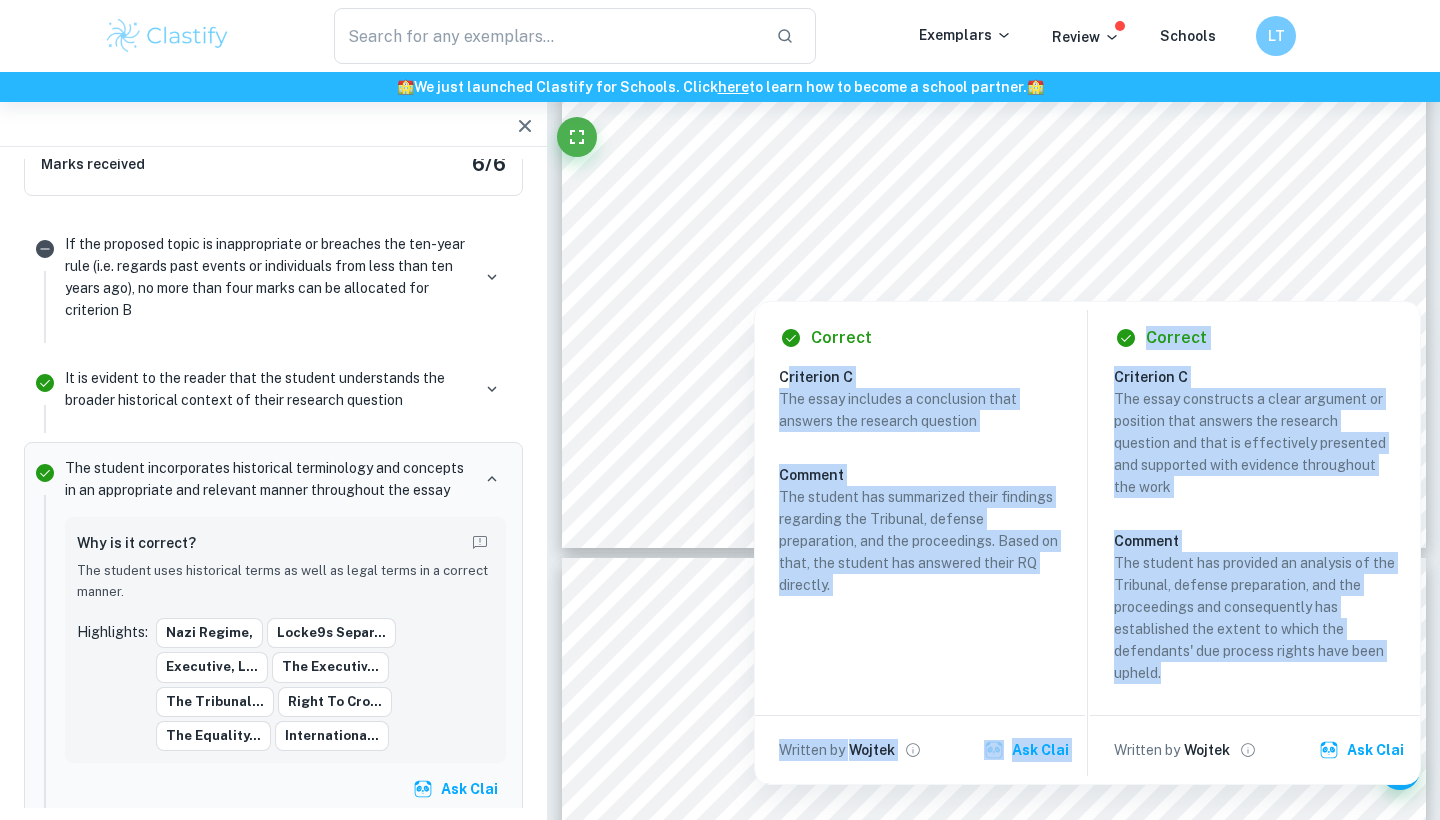 drag, startPoint x: 784, startPoint y: 373, endPoint x: 1251, endPoint y: 664, distance: 550.2454 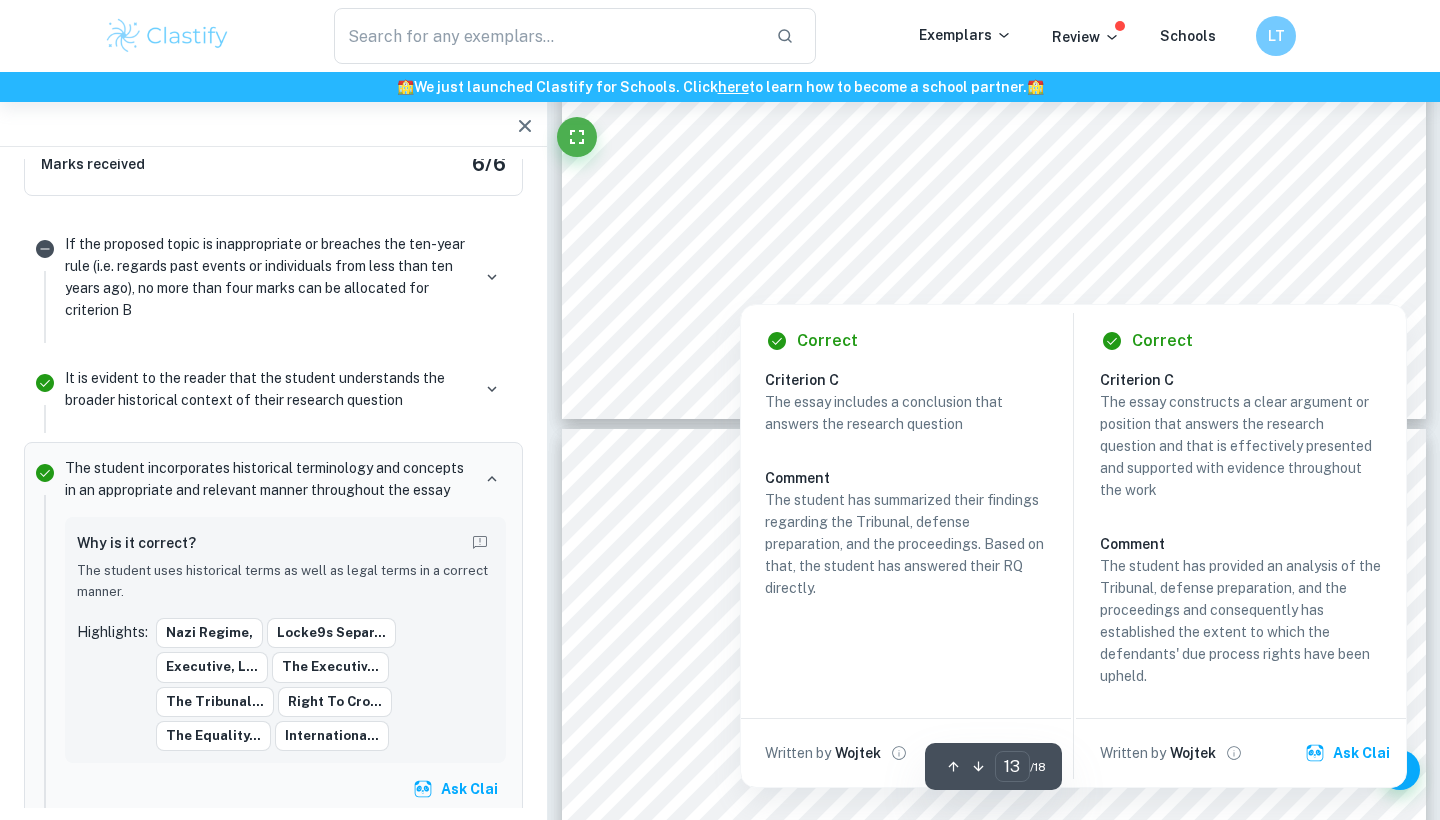 type on "14" 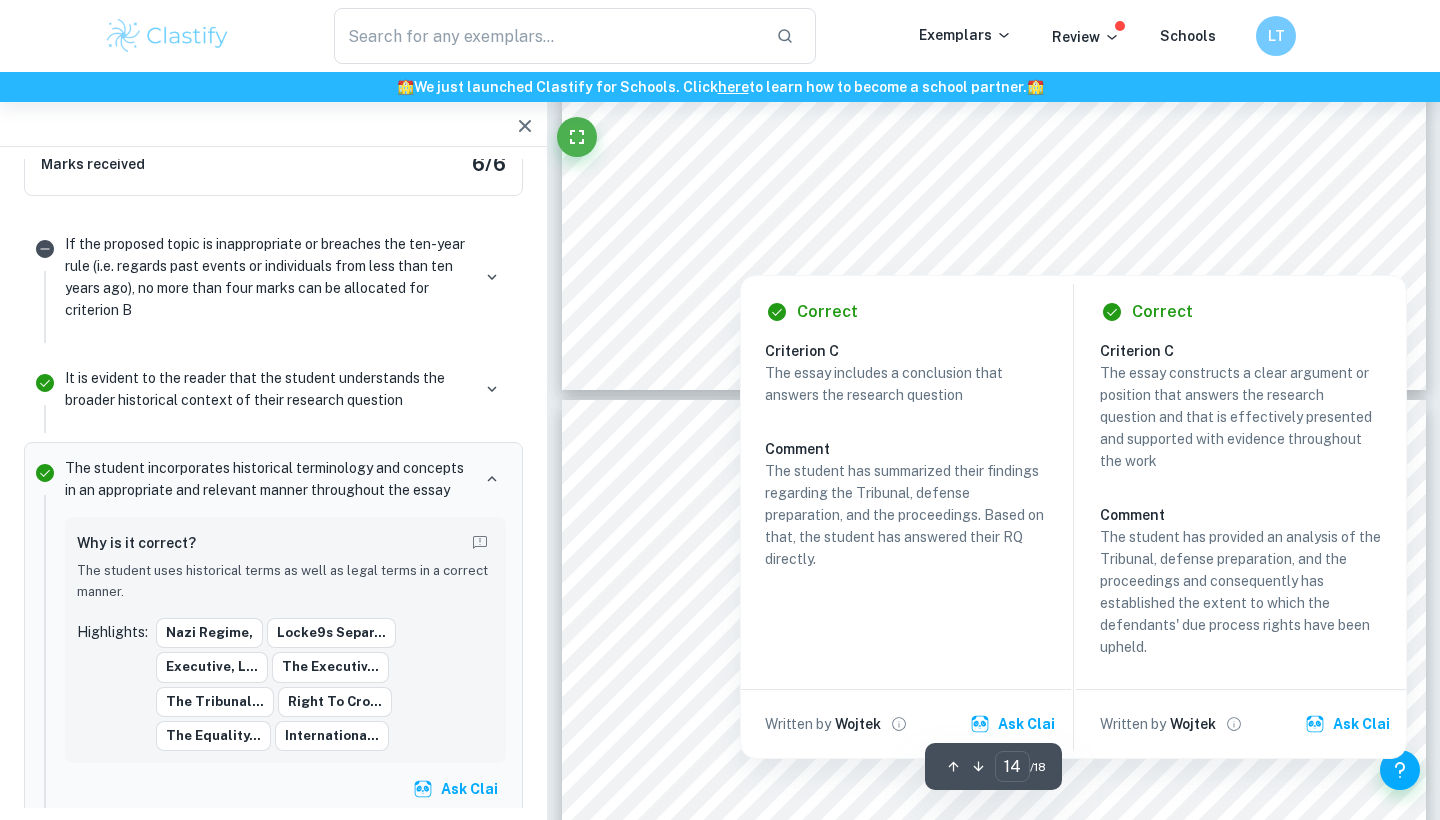 scroll, scrollTop: 15875, scrollLeft: 0, axis: vertical 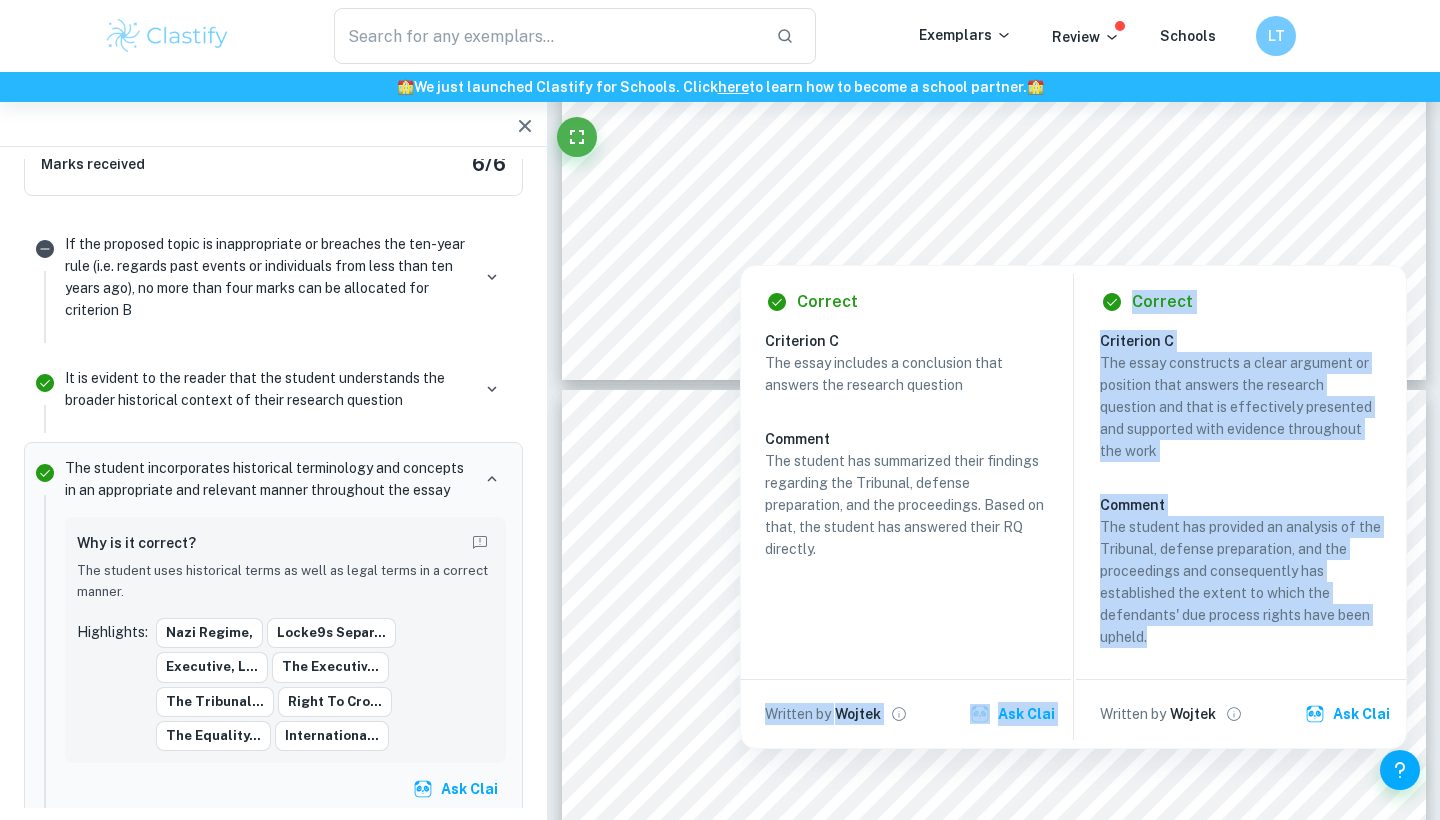 drag, startPoint x: 764, startPoint y: 337, endPoint x: 1234, endPoint y: 647, distance: 563.0275 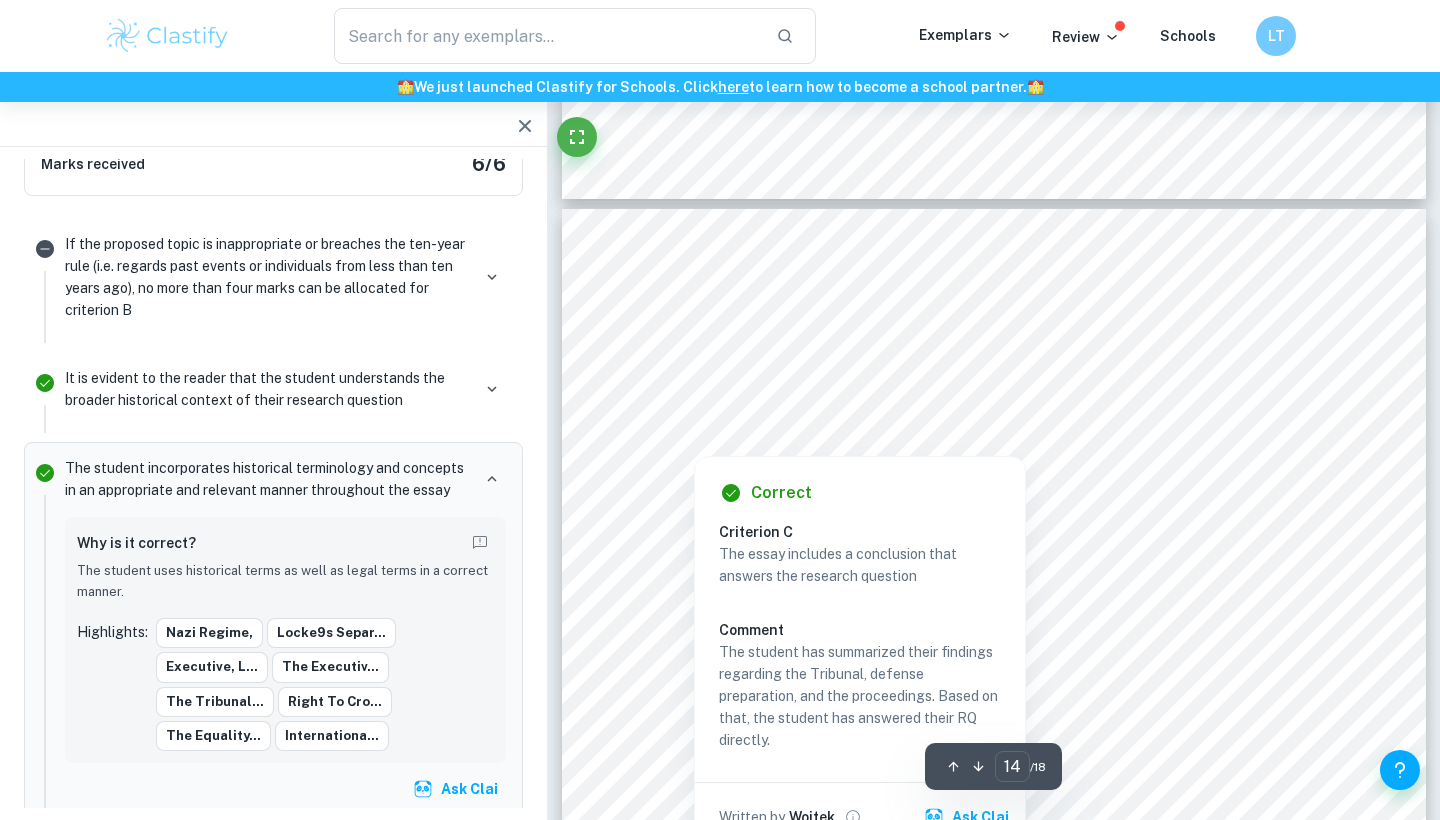scroll, scrollTop: 16234, scrollLeft: 0, axis: vertical 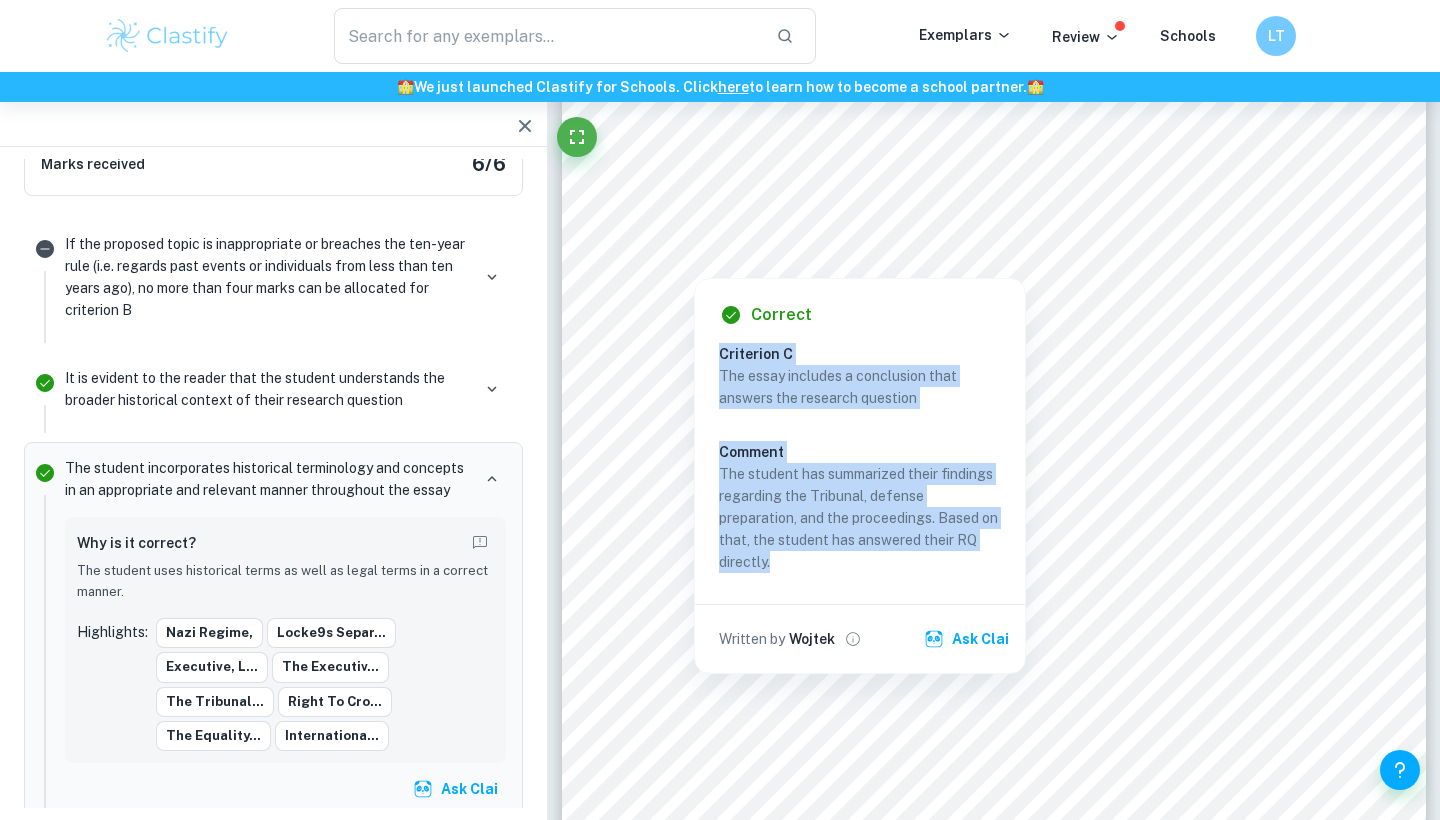 click on "Correct Criterion C The essay includes a conclusion that answers the research question Comment The student has summarized their findings regarding the Tribunal, defense preparation, and the proceedings. Based on that, the student has answered their RQ directly. Written by [NAME] Clai" at bounding box center (860, 476) 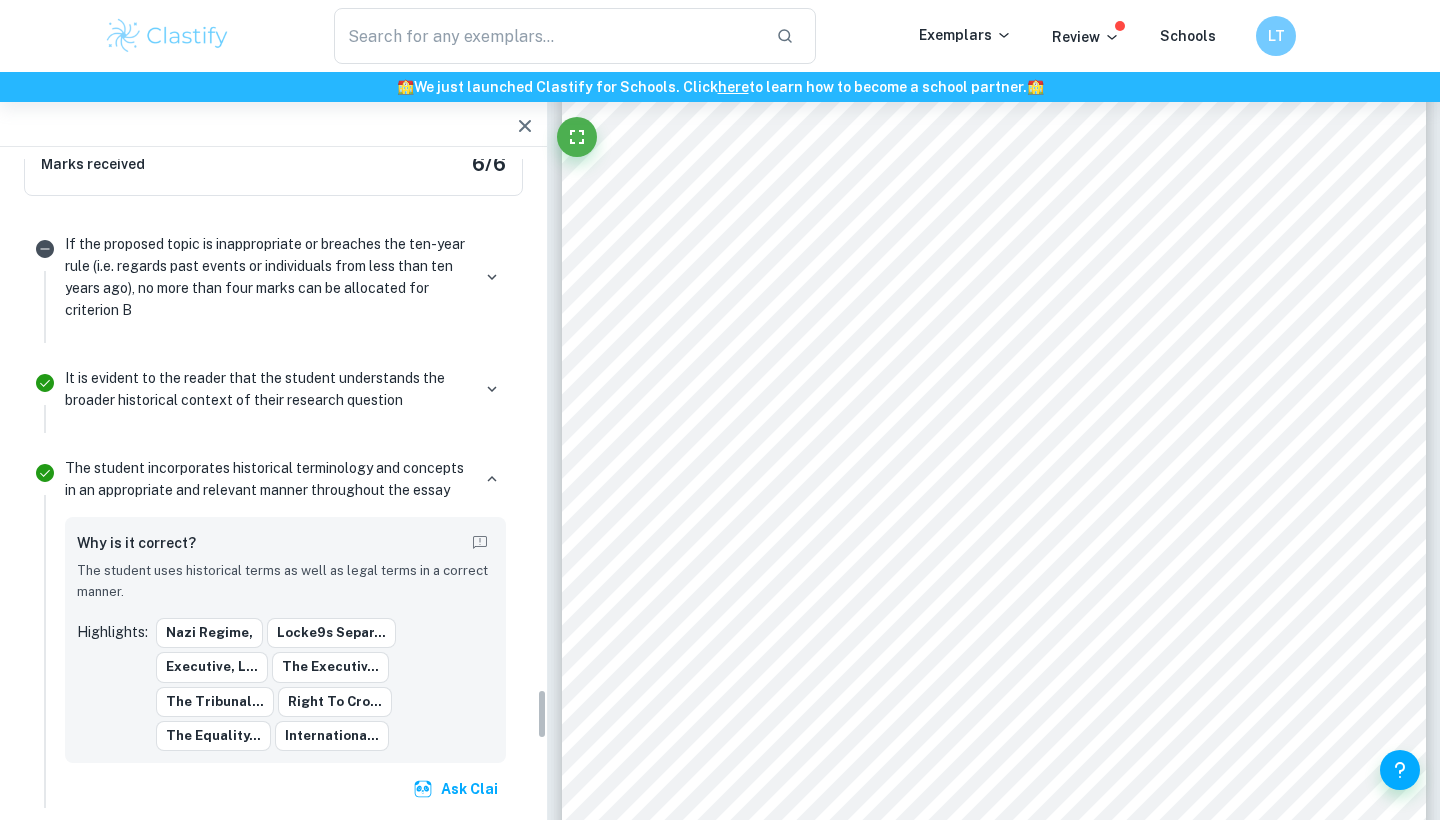 scroll, scrollTop: 6799, scrollLeft: 0, axis: vertical 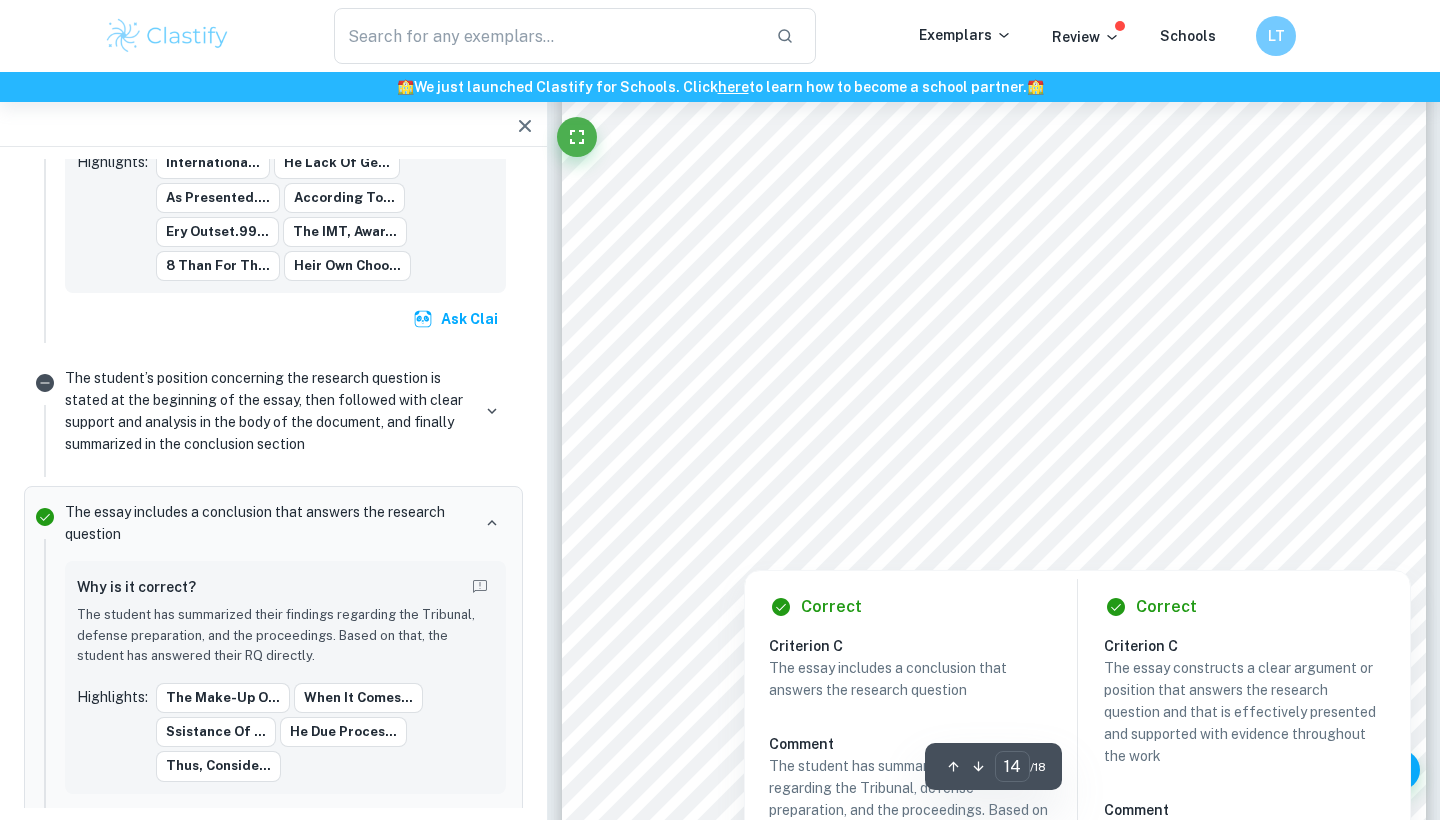 click at bounding box center [988, 356] 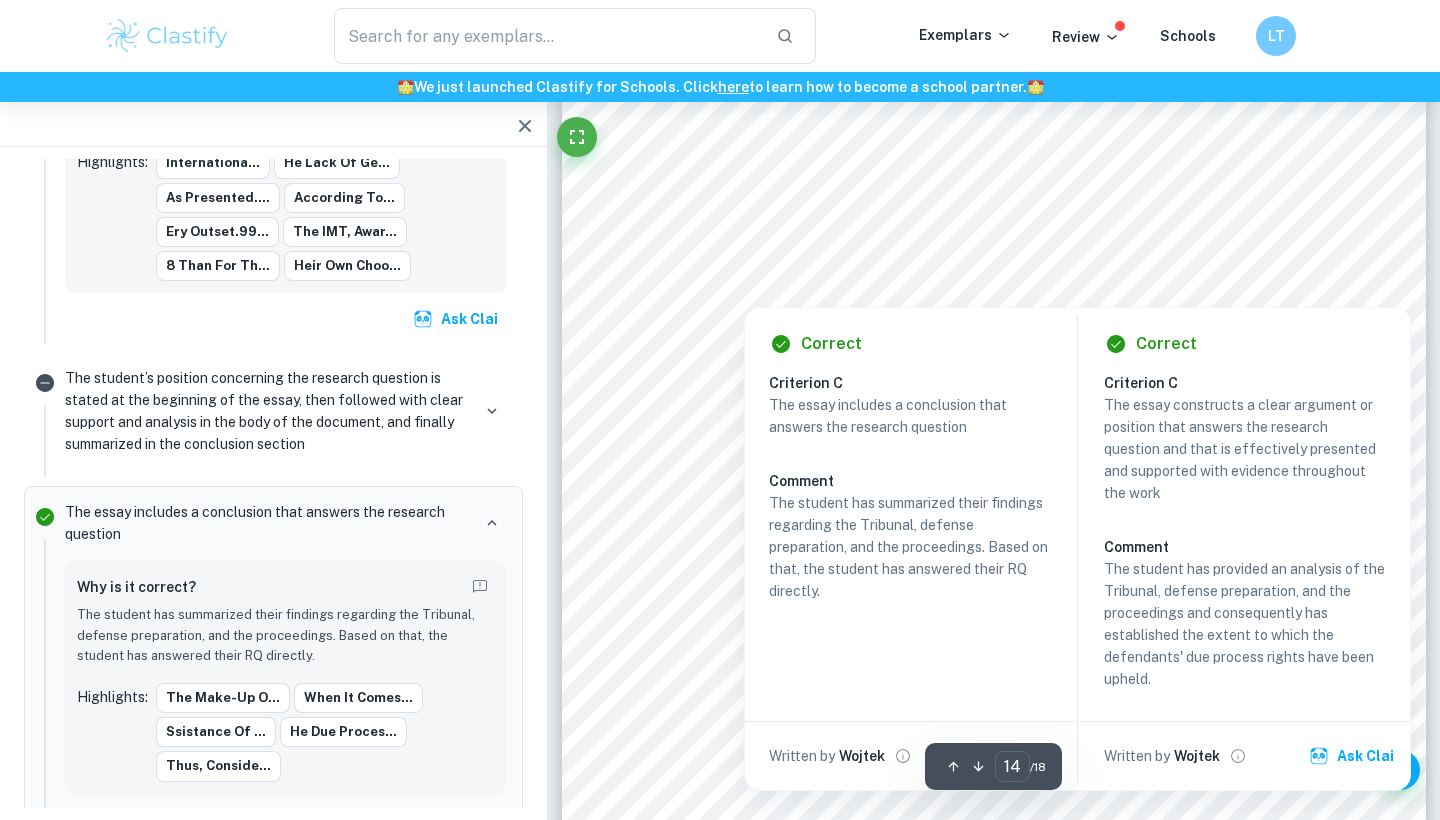scroll, scrollTop: 16625, scrollLeft: 0, axis: vertical 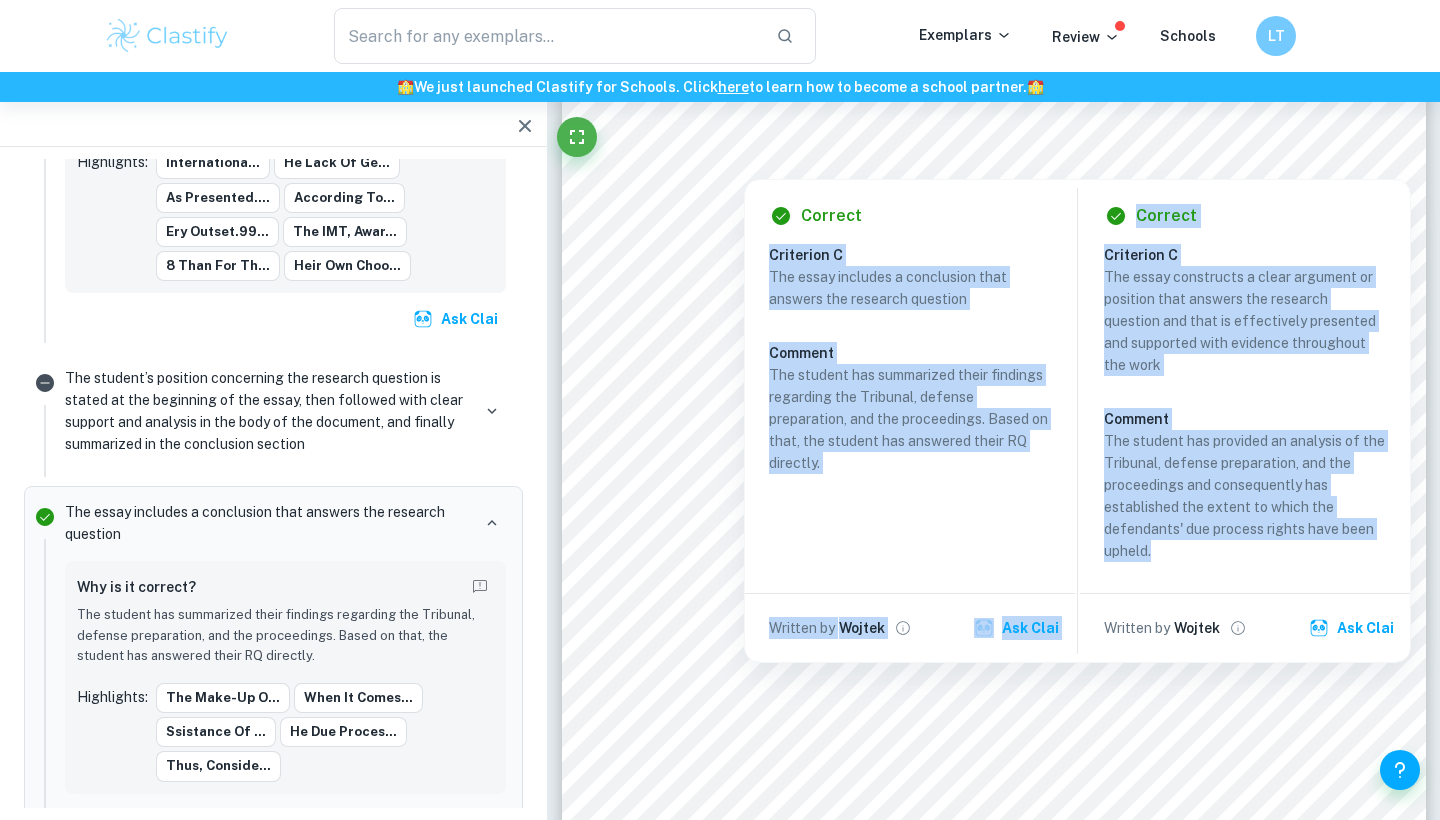 drag, startPoint x: 773, startPoint y: 251, endPoint x: 1262, endPoint y: 567, distance: 582.2173 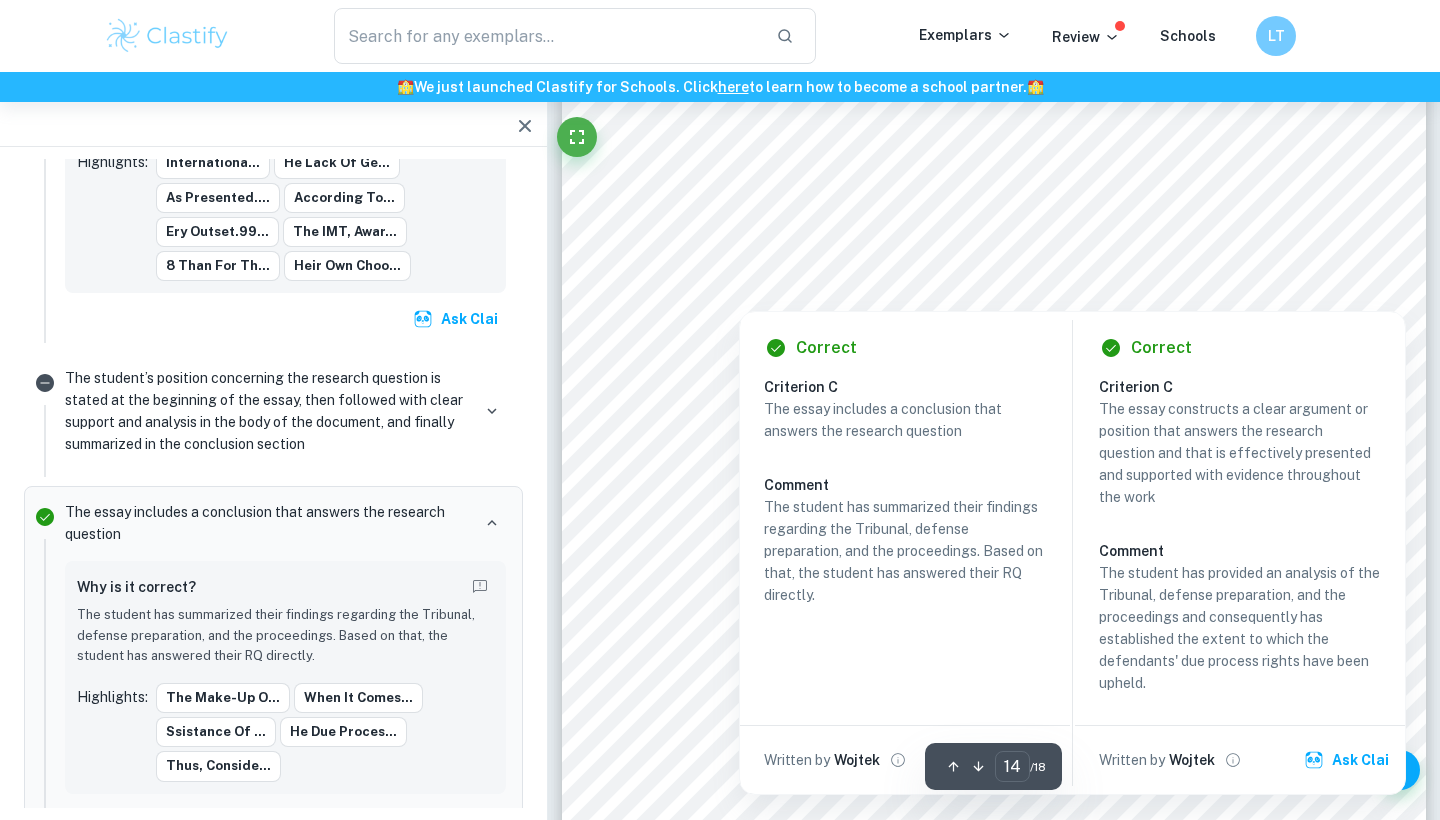 scroll, scrollTop: 16684, scrollLeft: 0, axis: vertical 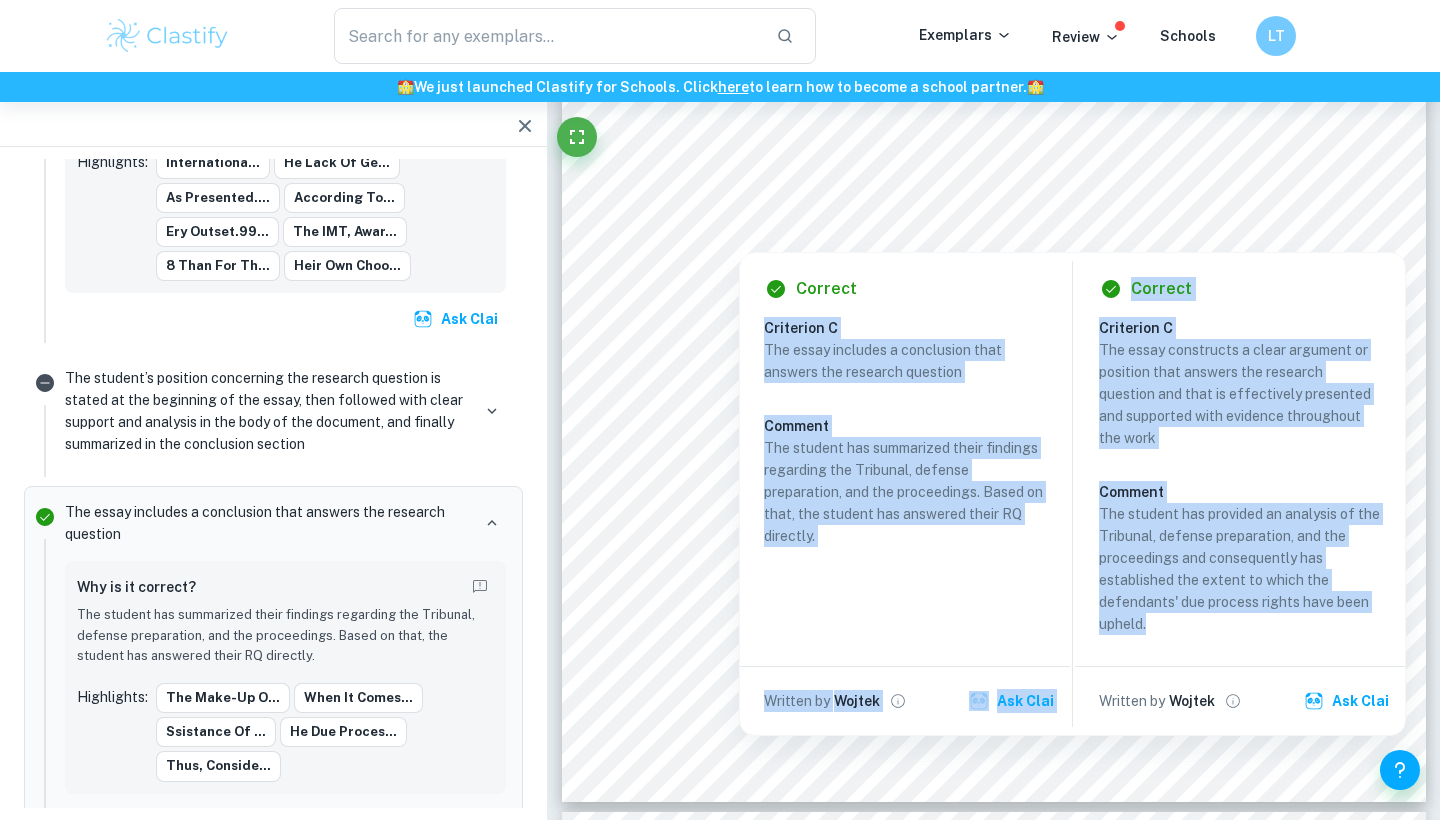 drag, startPoint x: 767, startPoint y: 327, endPoint x: 1195, endPoint y: 631, distance: 524.9762 